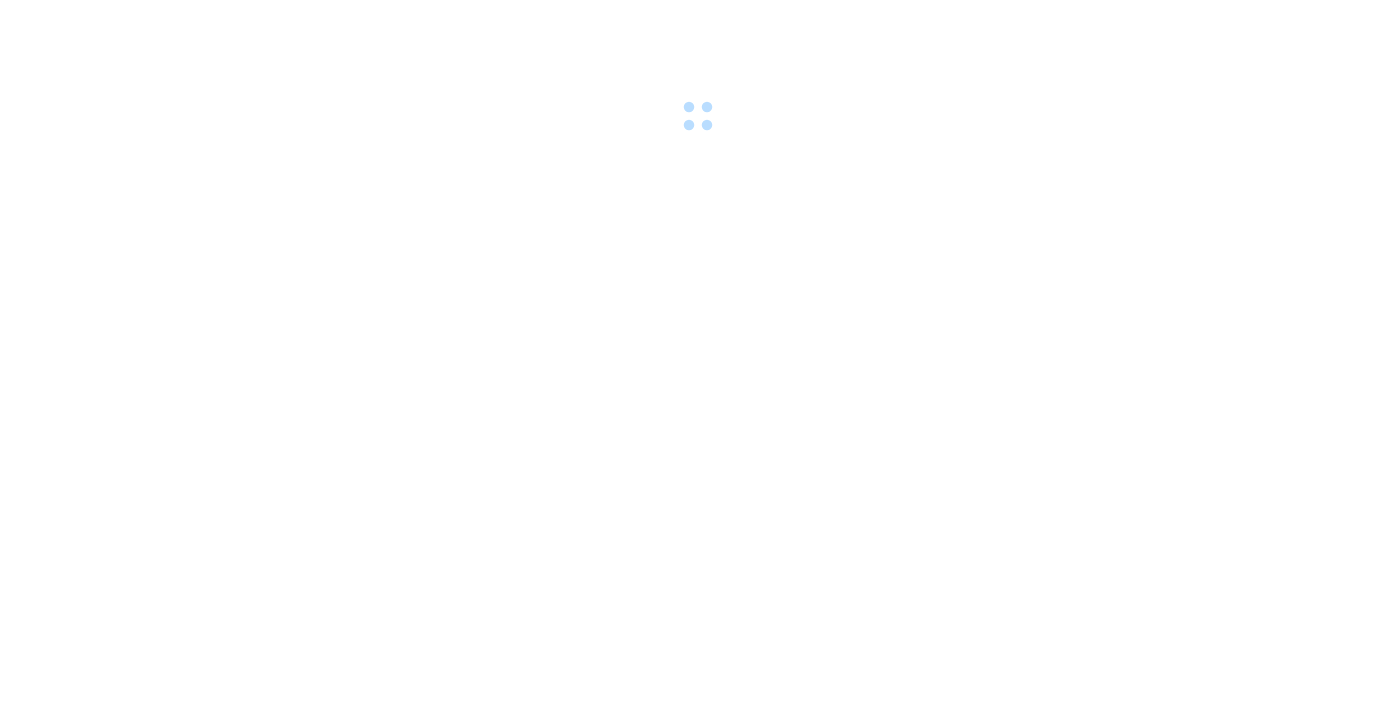 scroll, scrollTop: 0, scrollLeft: 0, axis: both 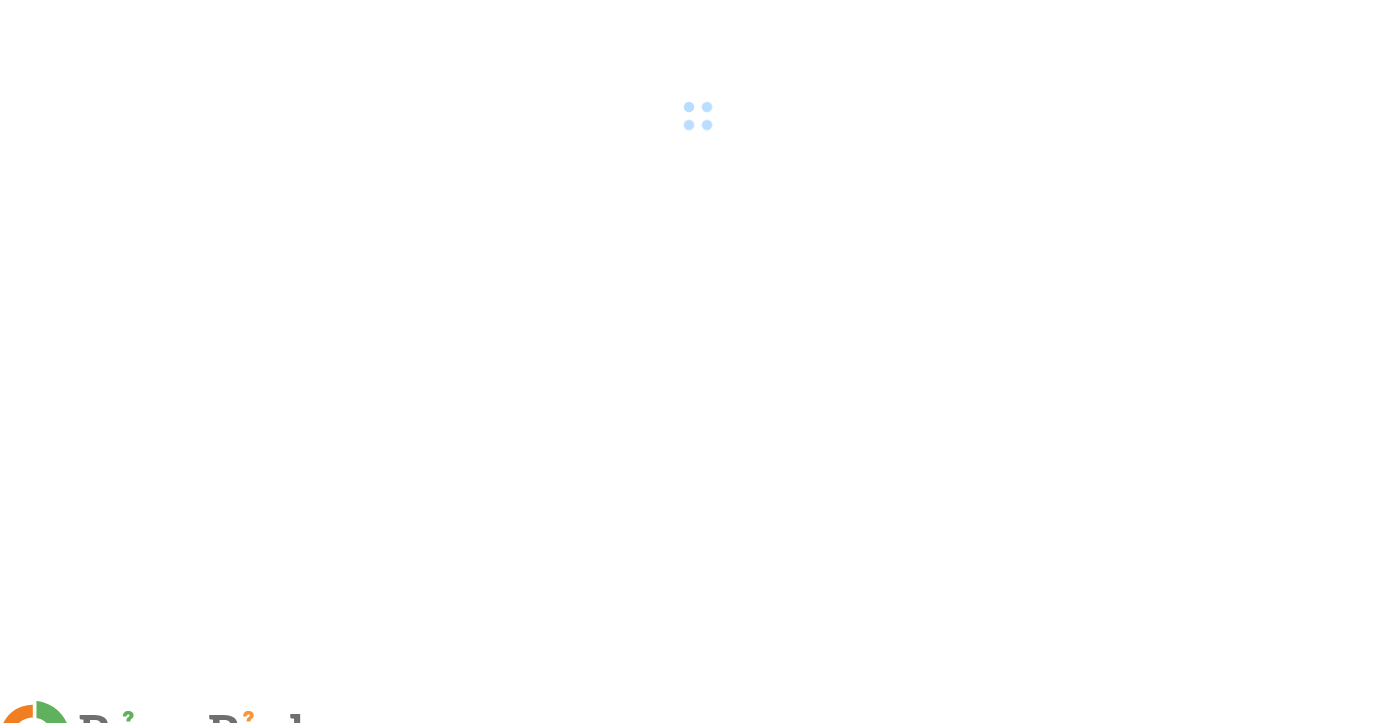 click at bounding box center [362, 735] 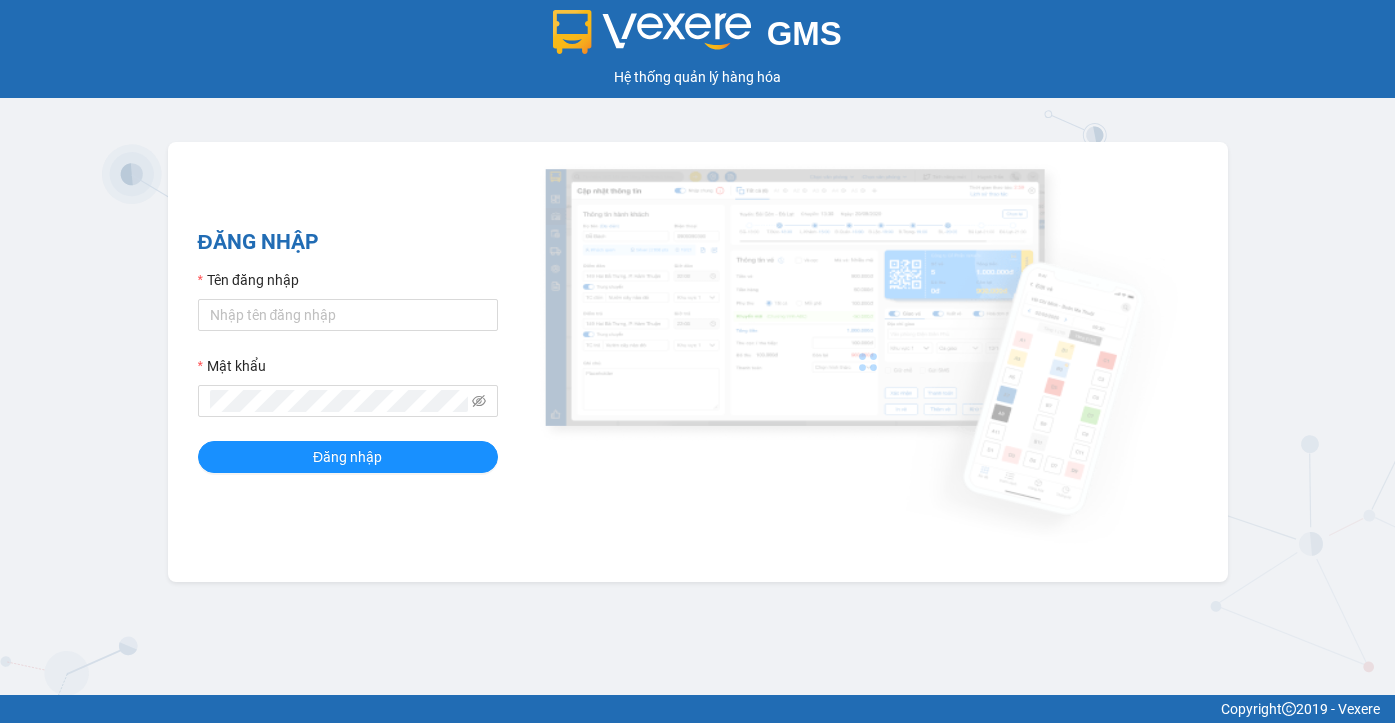 scroll, scrollTop: 0, scrollLeft: 0, axis: both 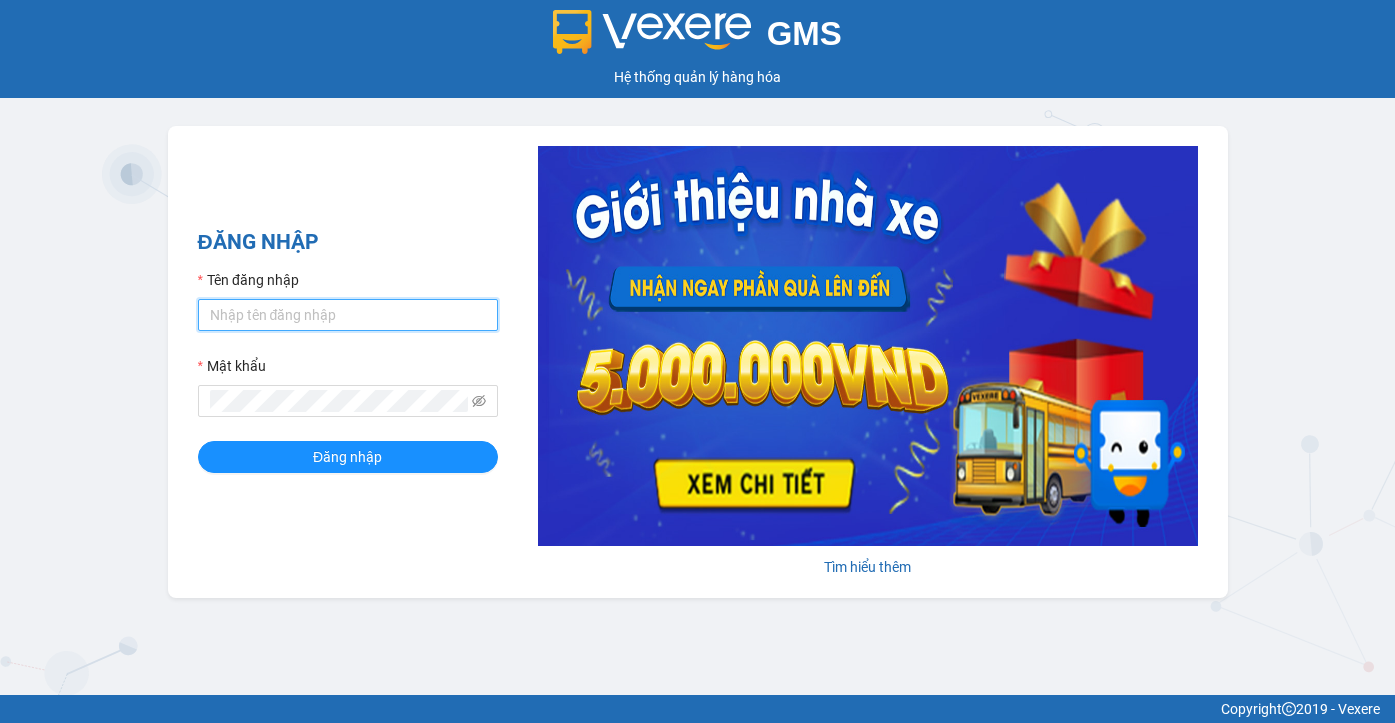 click on "Tên đăng nhập" at bounding box center (348, 315) 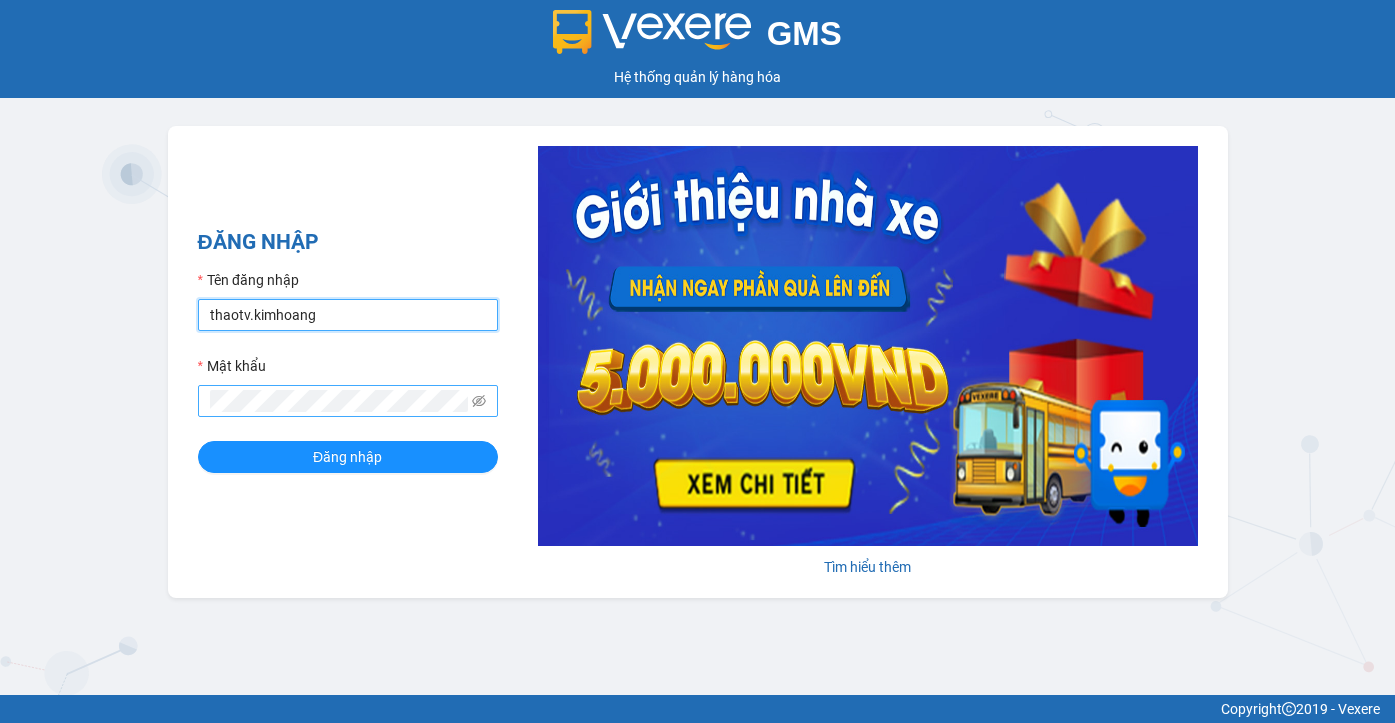 type on "thaotv.kimhoang" 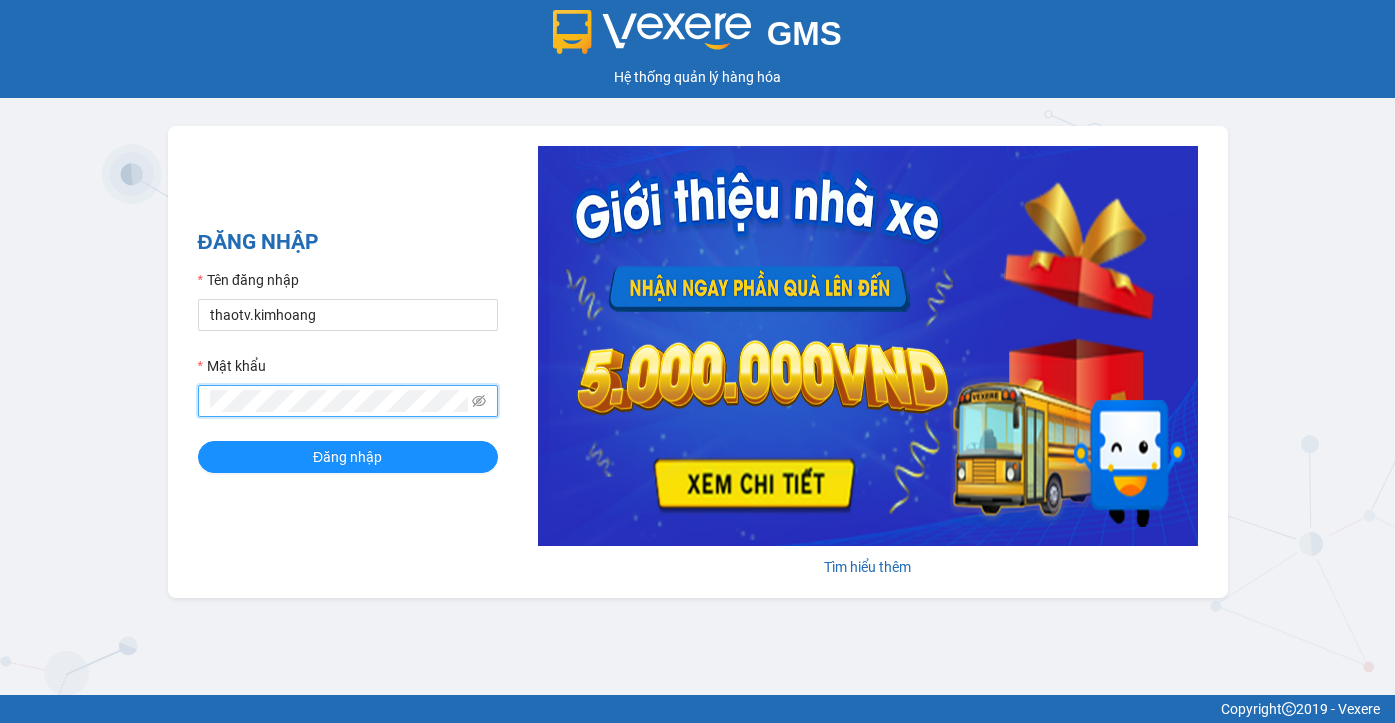 click on "Đăng nhập" at bounding box center (348, 457) 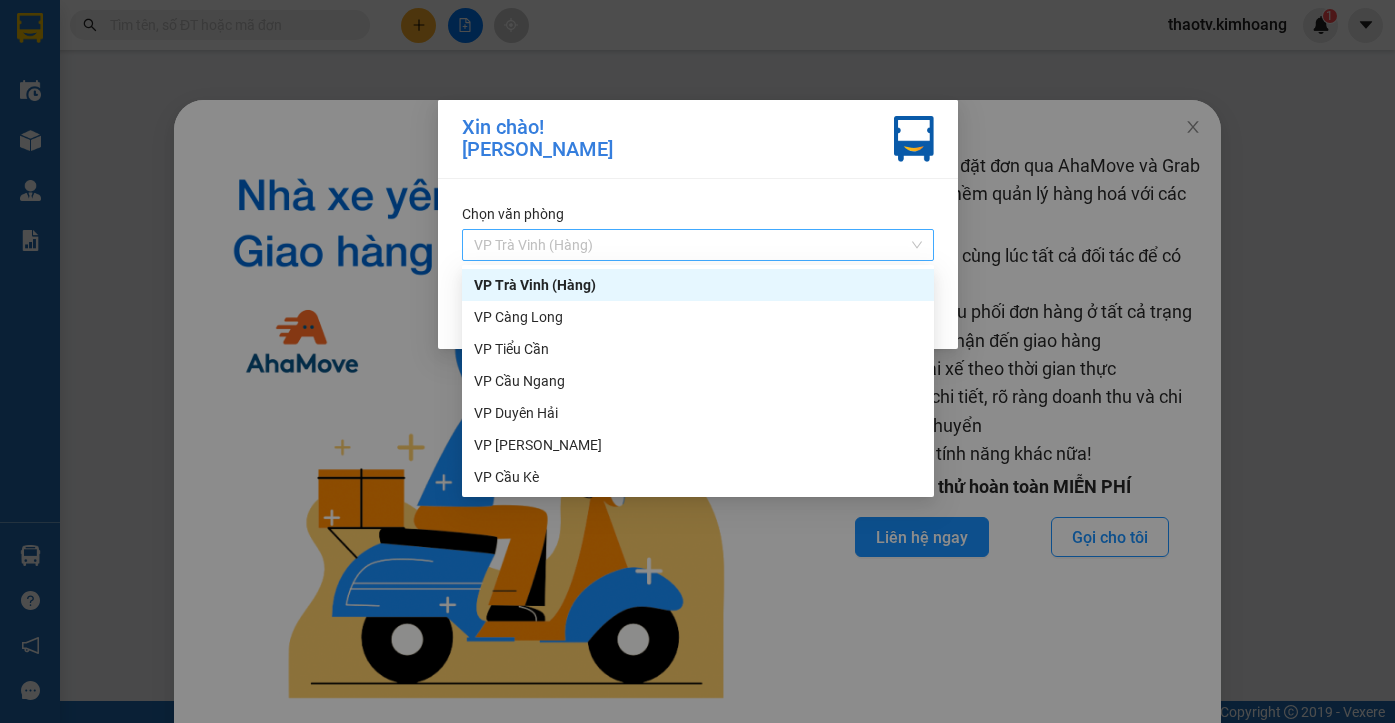 click on "VP Trà Vinh (Hàng)" at bounding box center (698, 245) 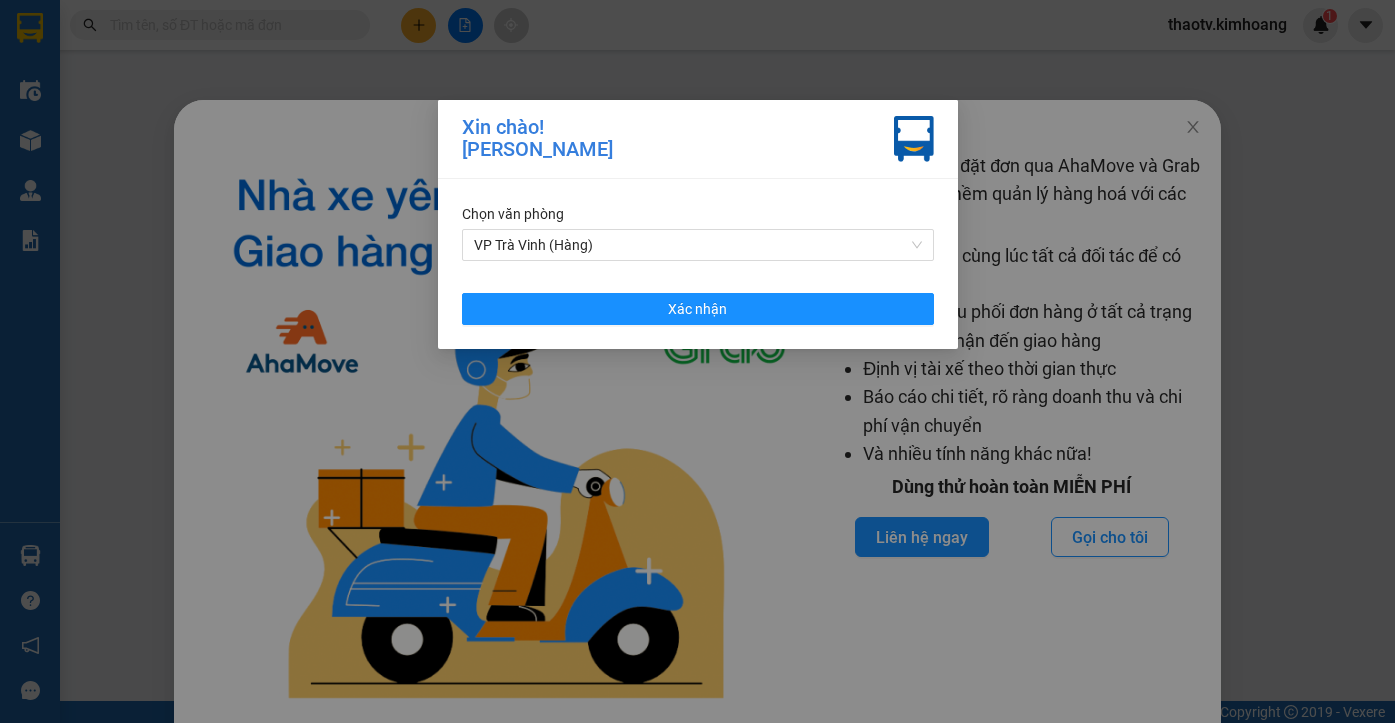 click on "[PERSON_NAME]! [PERSON_NAME] [PERSON_NAME] VP Trà [PERSON_NAME] (Hàng) Xác [PERSON_NAME]" at bounding box center (697, 361) 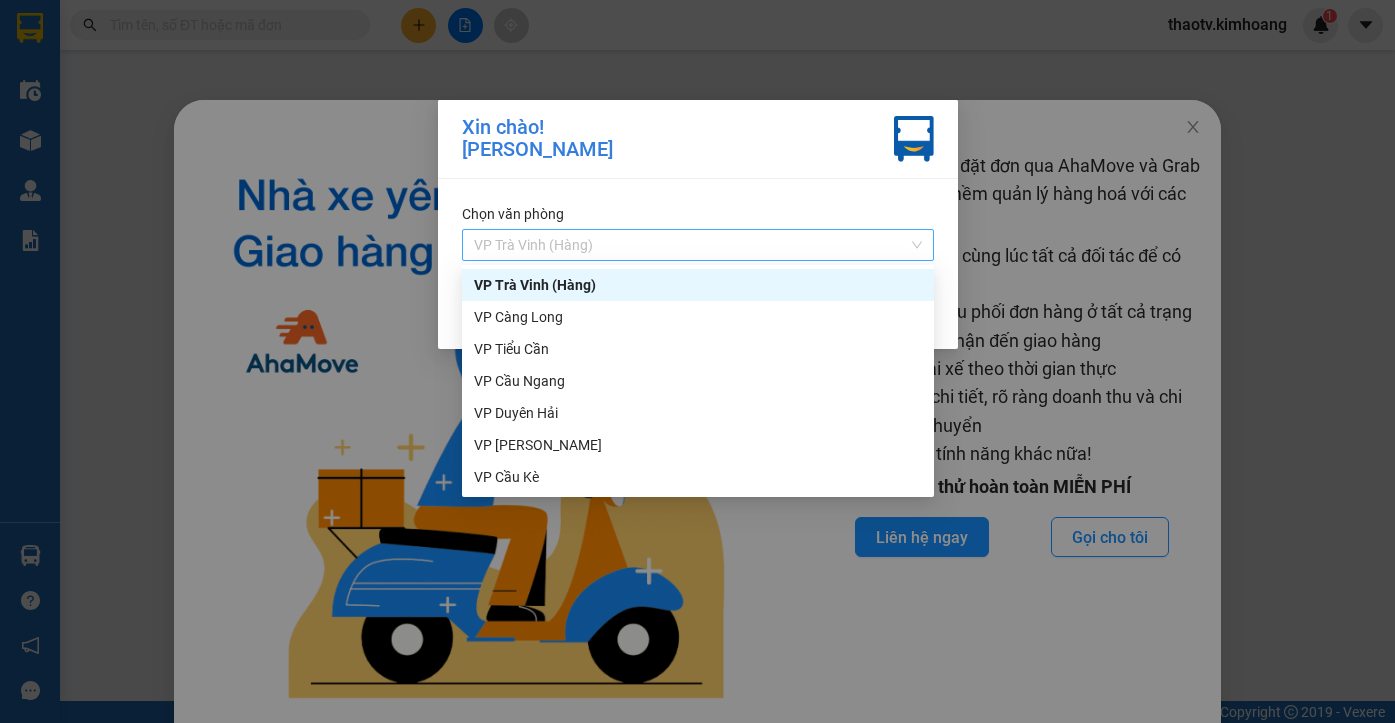 click on "VP Trà Vinh (Hàng)" at bounding box center (698, 245) 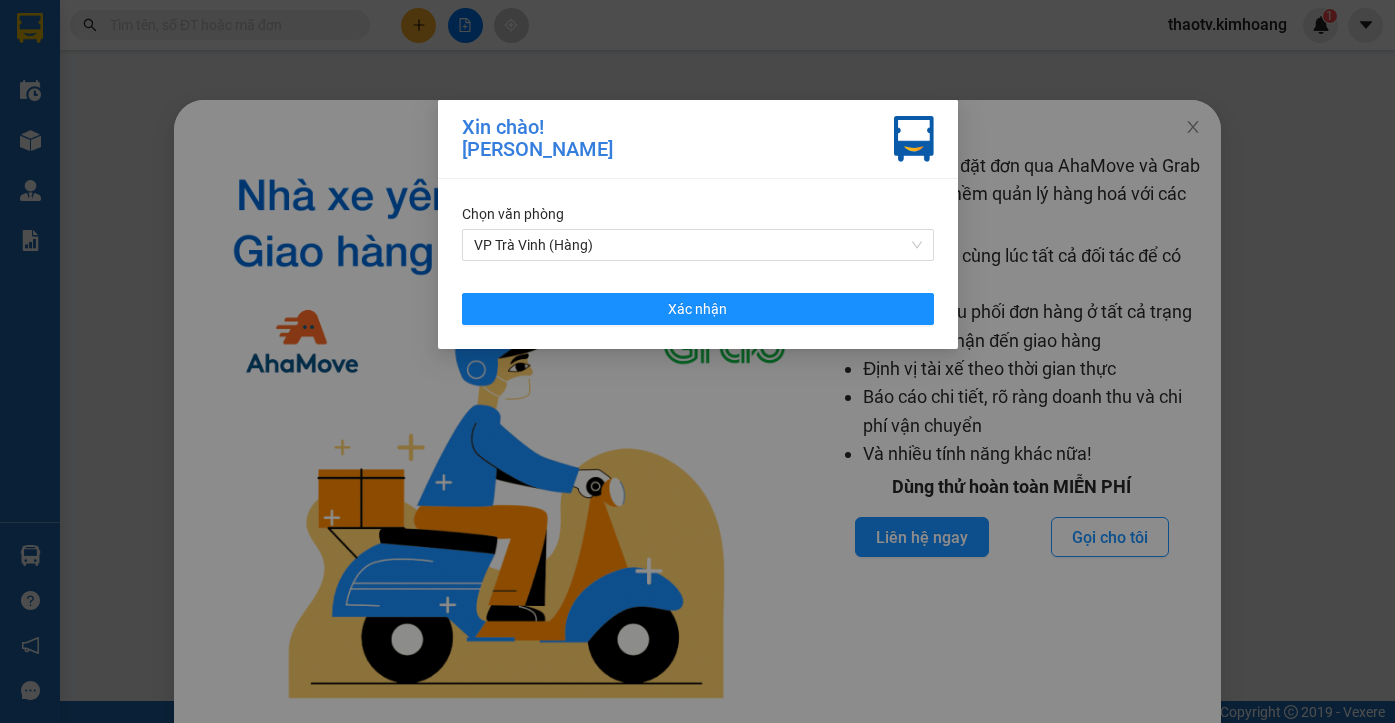 click on "[PERSON_NAME]! [PERSON_NAME] [PERSON_NAME] VP Trà [PERSON_NAME] (Hàng) Xác [PERSON_NAME]" at bounding box center (697, 361) 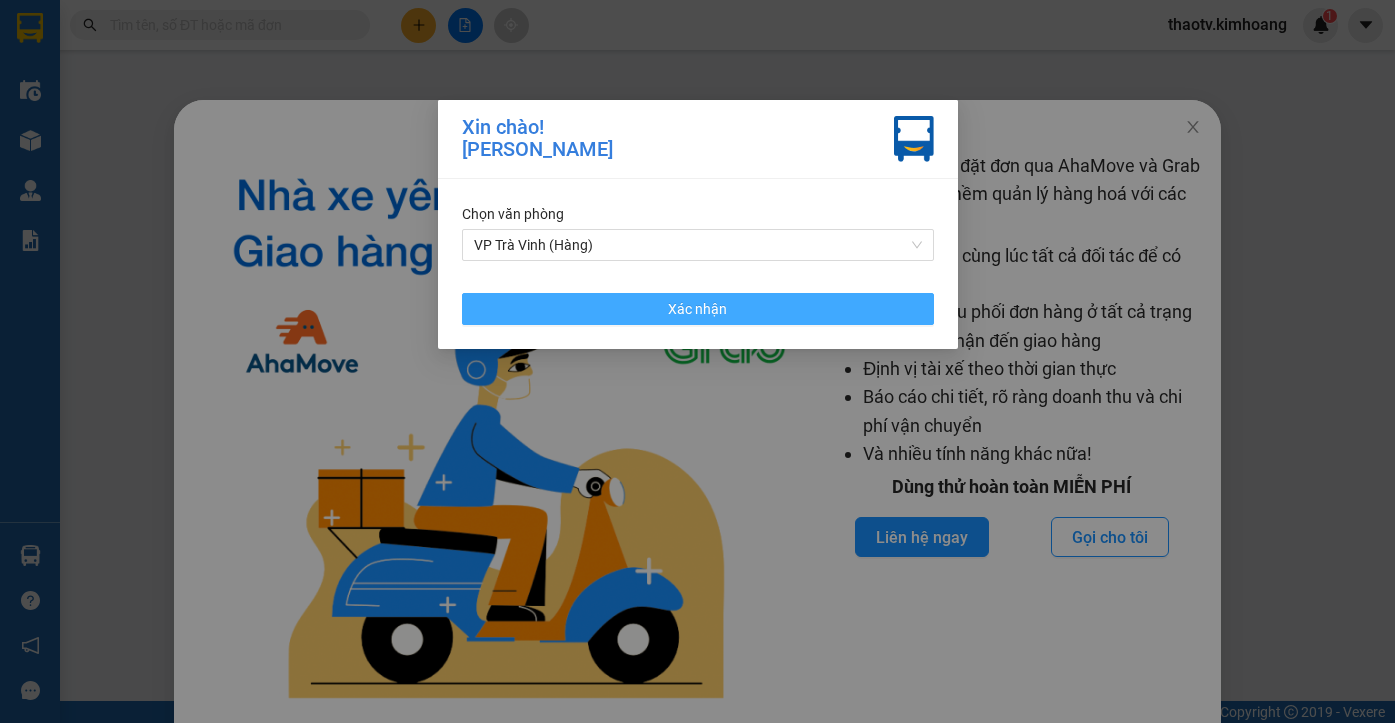 click on "Xác nhận" at bounding box center [698, 309] 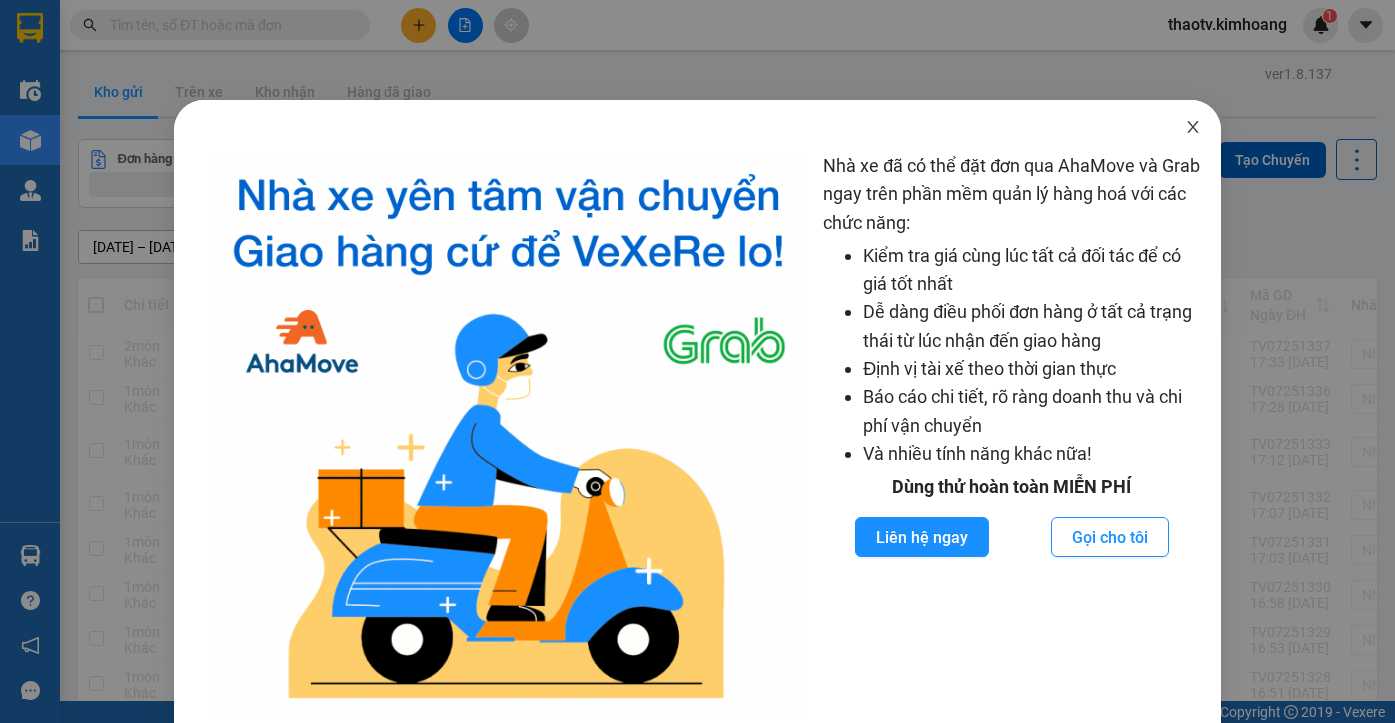 click 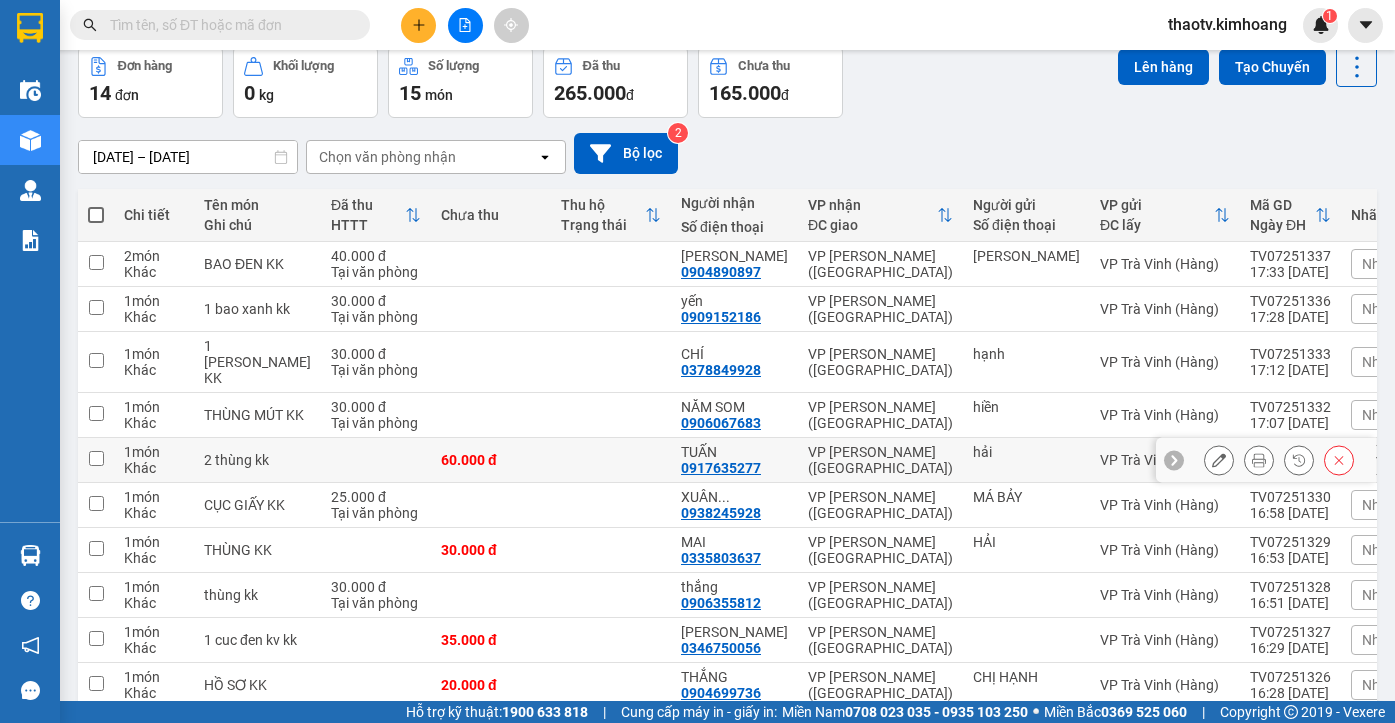 scroll, scrollTop: 0, scrollLeft: 0, axis: both 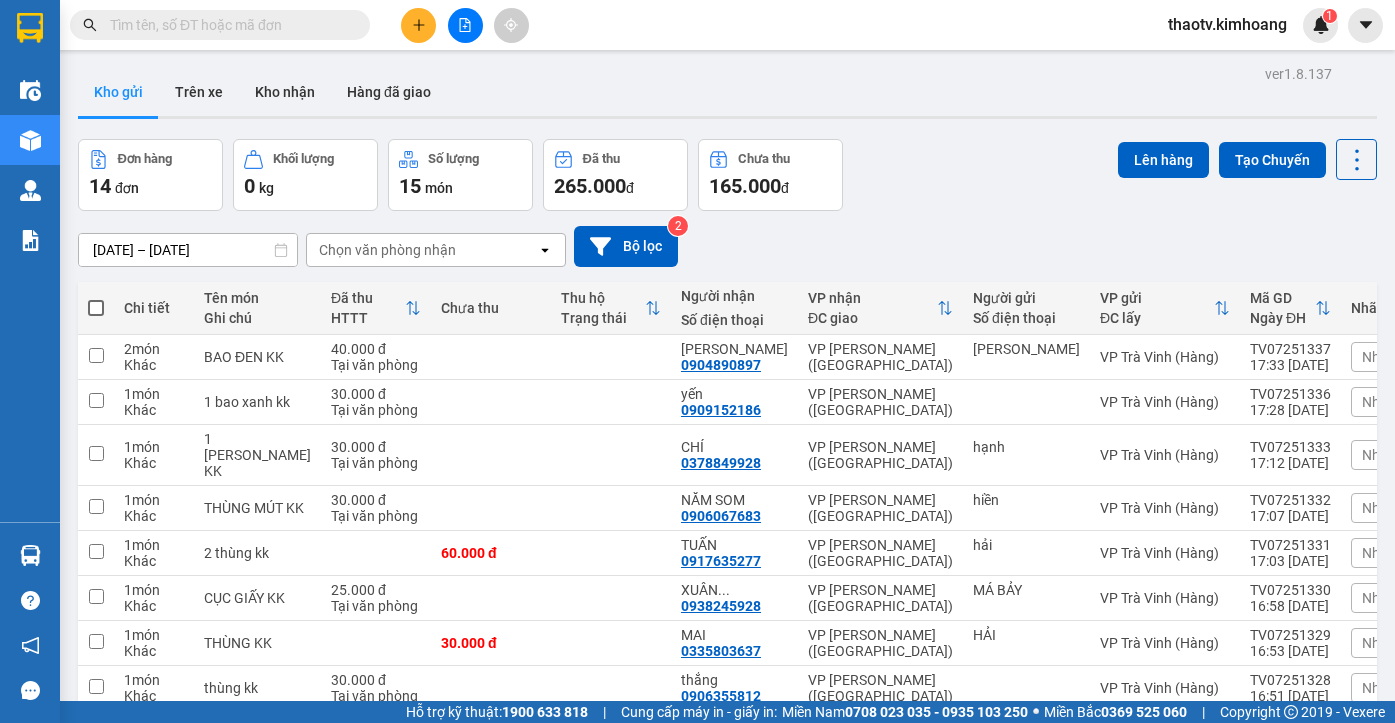 click at bounding box center [228, 25] 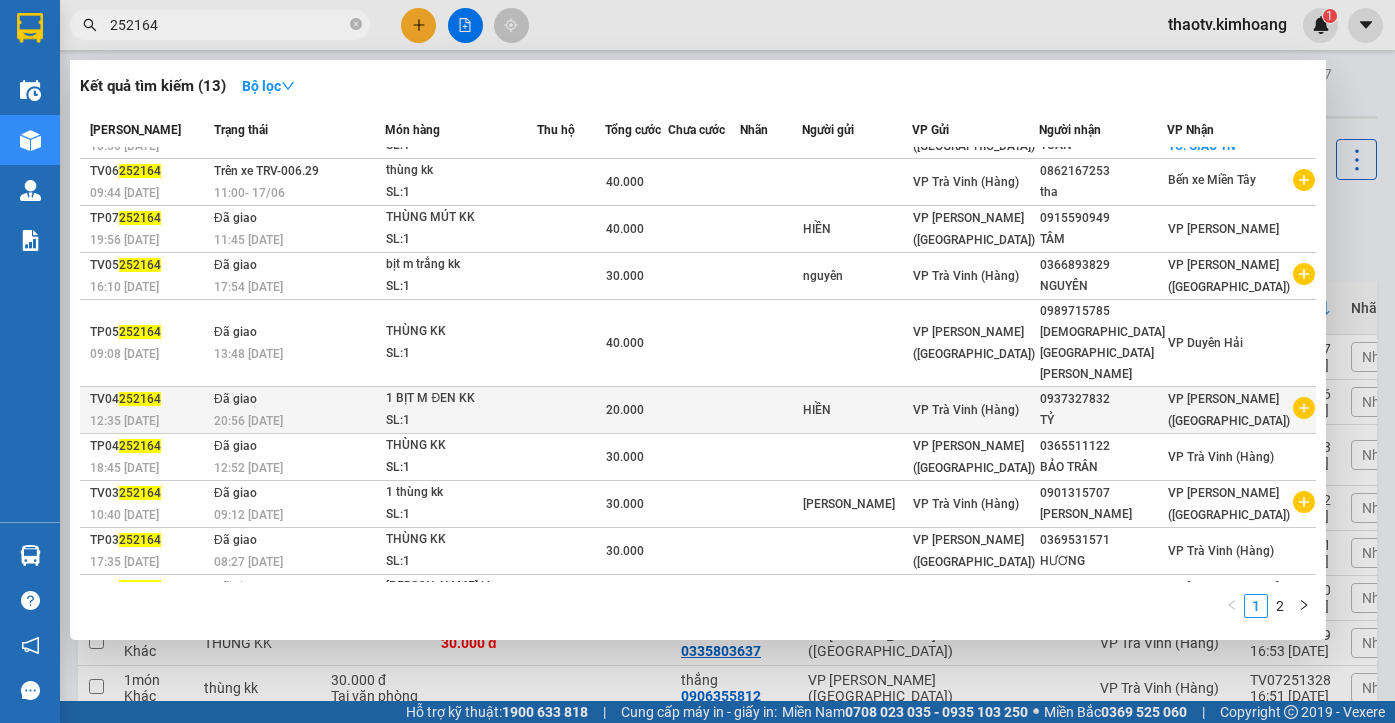 scroll, scrollTop: 0, scrollLeft: 0, axis: both 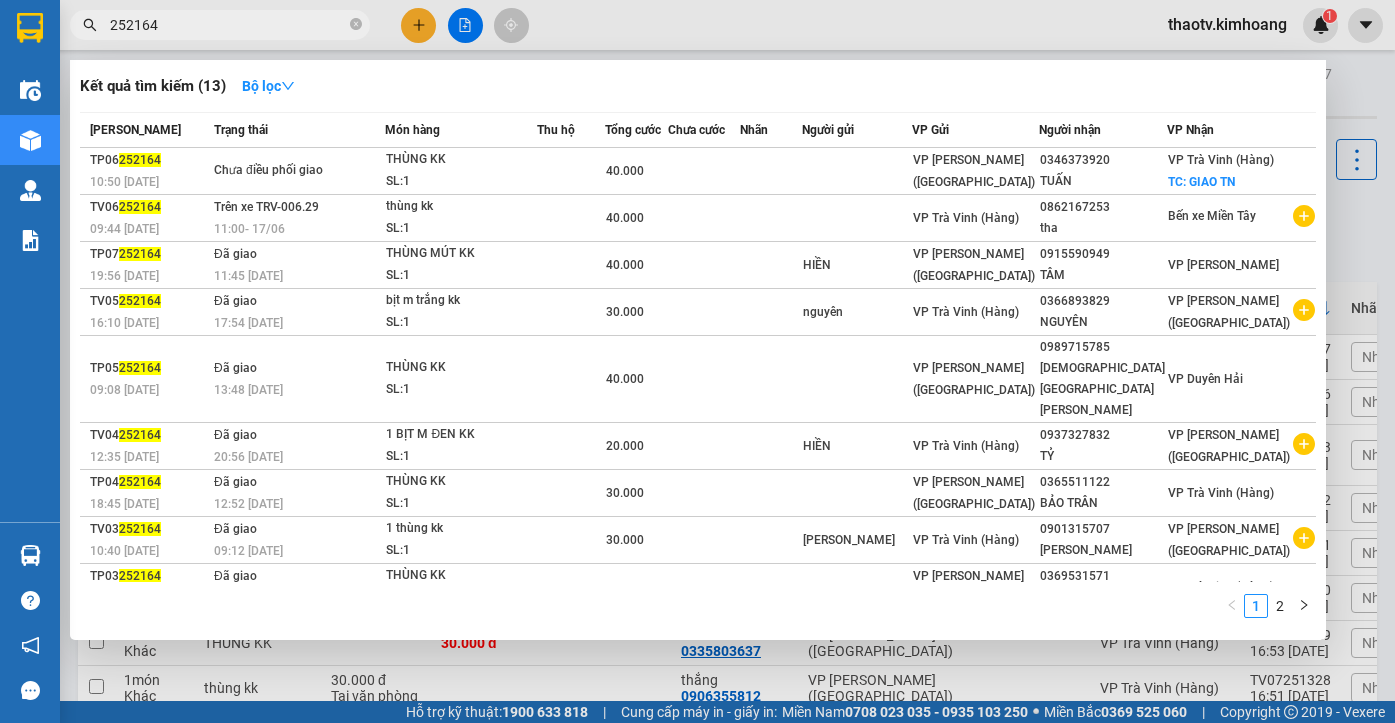 click on "252164" at bounding box center (228, 25) 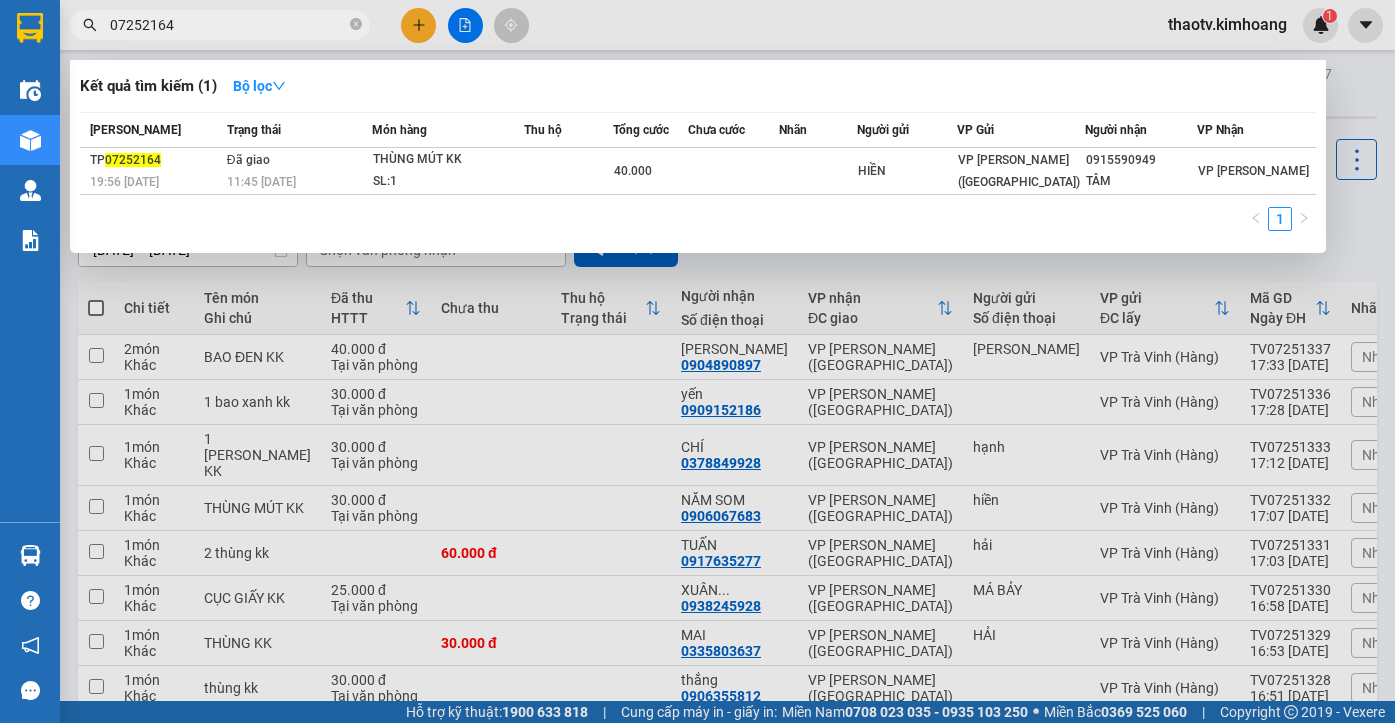 drag, startPoint x: 207, startPoint y: 23, endPoint x: 0, endPoint y: 139, distance: 237.28674 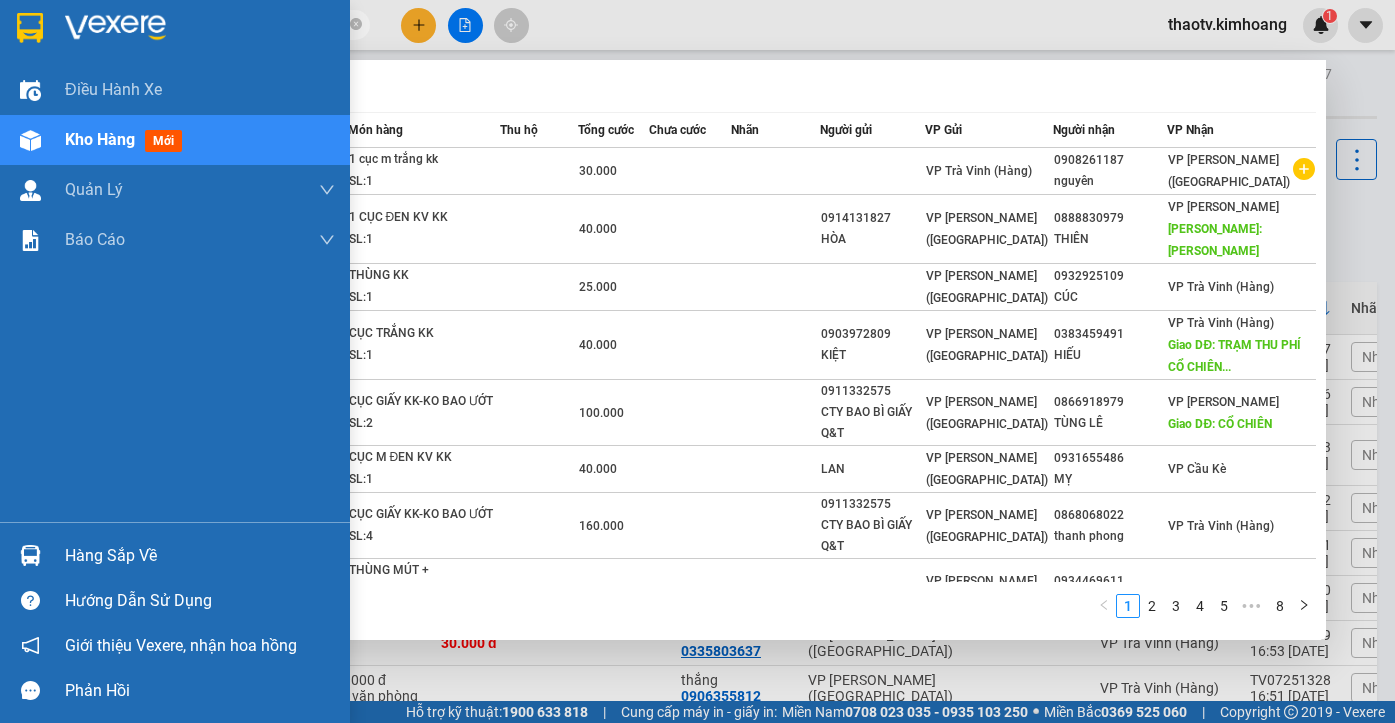 drag, startPoint x: 197, startPoint y: 21, endPoint x: 0, endPoint y: 120, distance: 220.47676 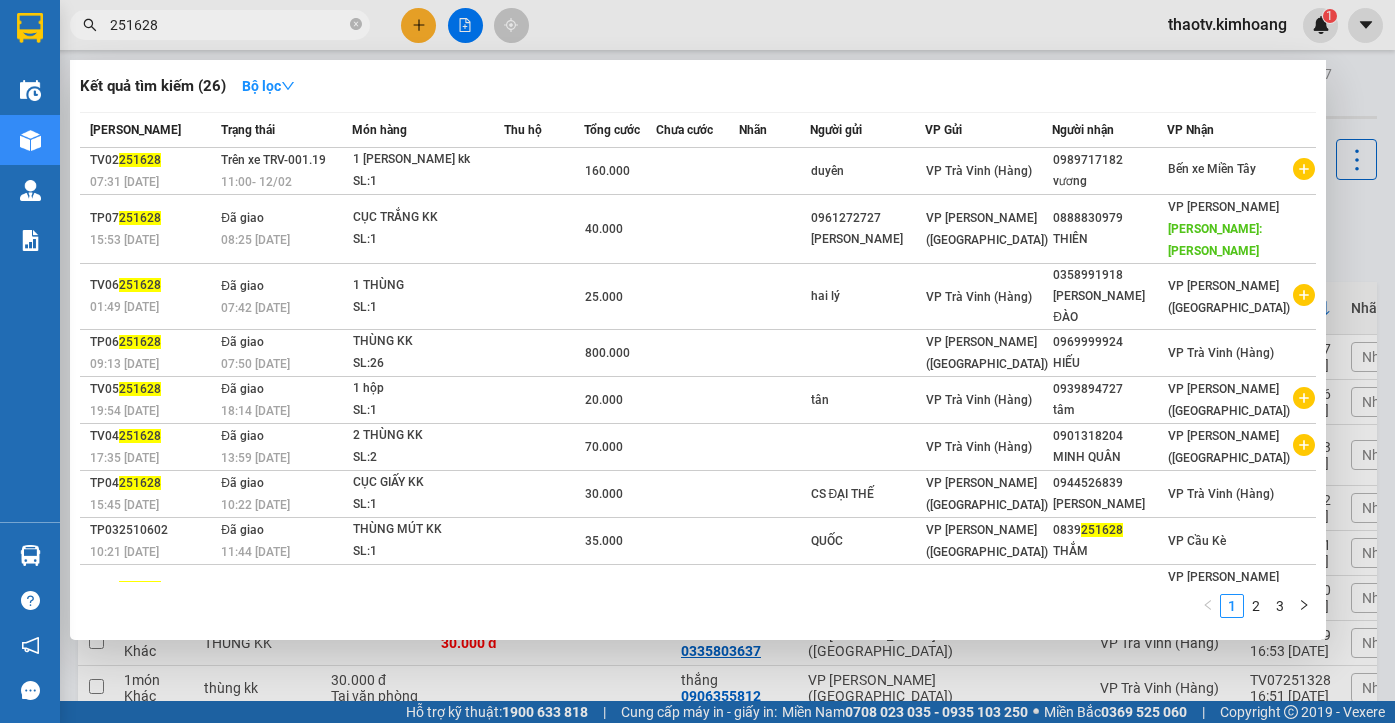 drag, startPoint x: 170, startPoint y: 24, endPoint x: 0, endPoint y: 139, distance: 205.24376 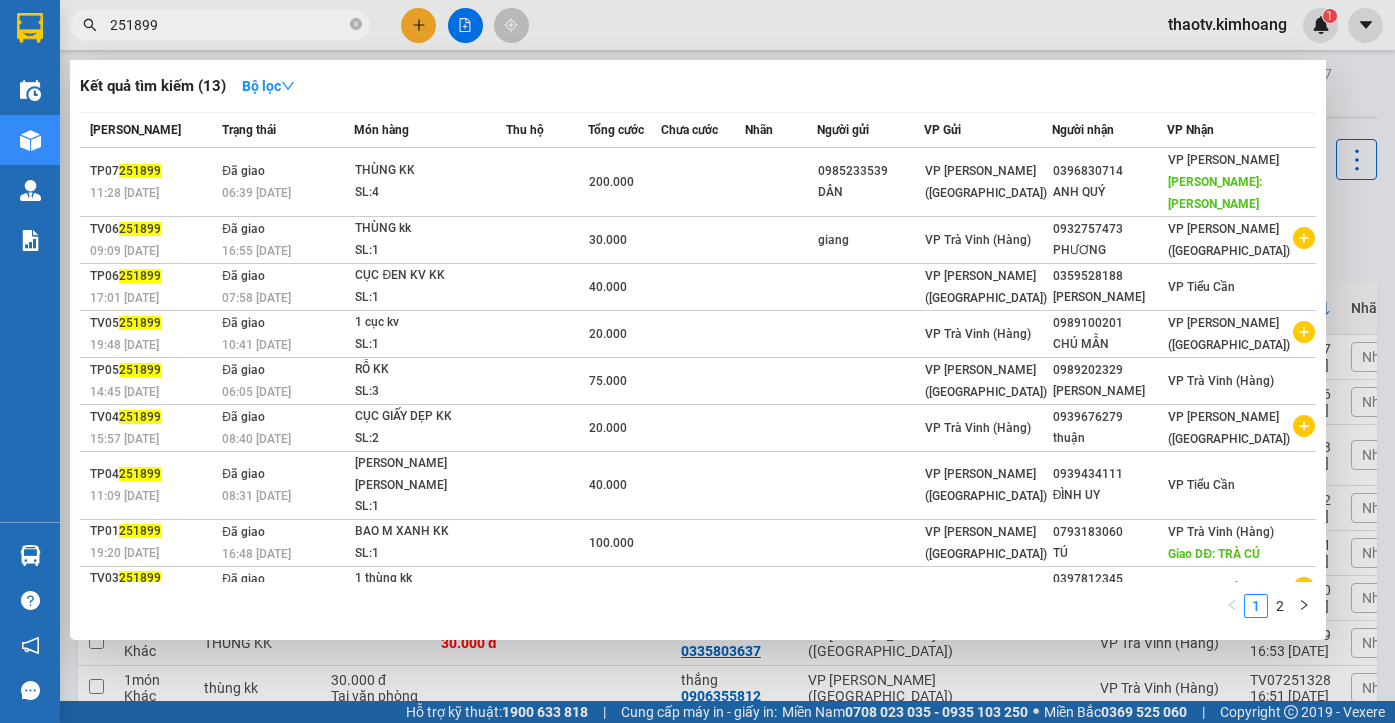 drag, startPoint x: 198, startPoint y: 24, endPoint x: 0, endPoint y: 111, distance: 216.27066 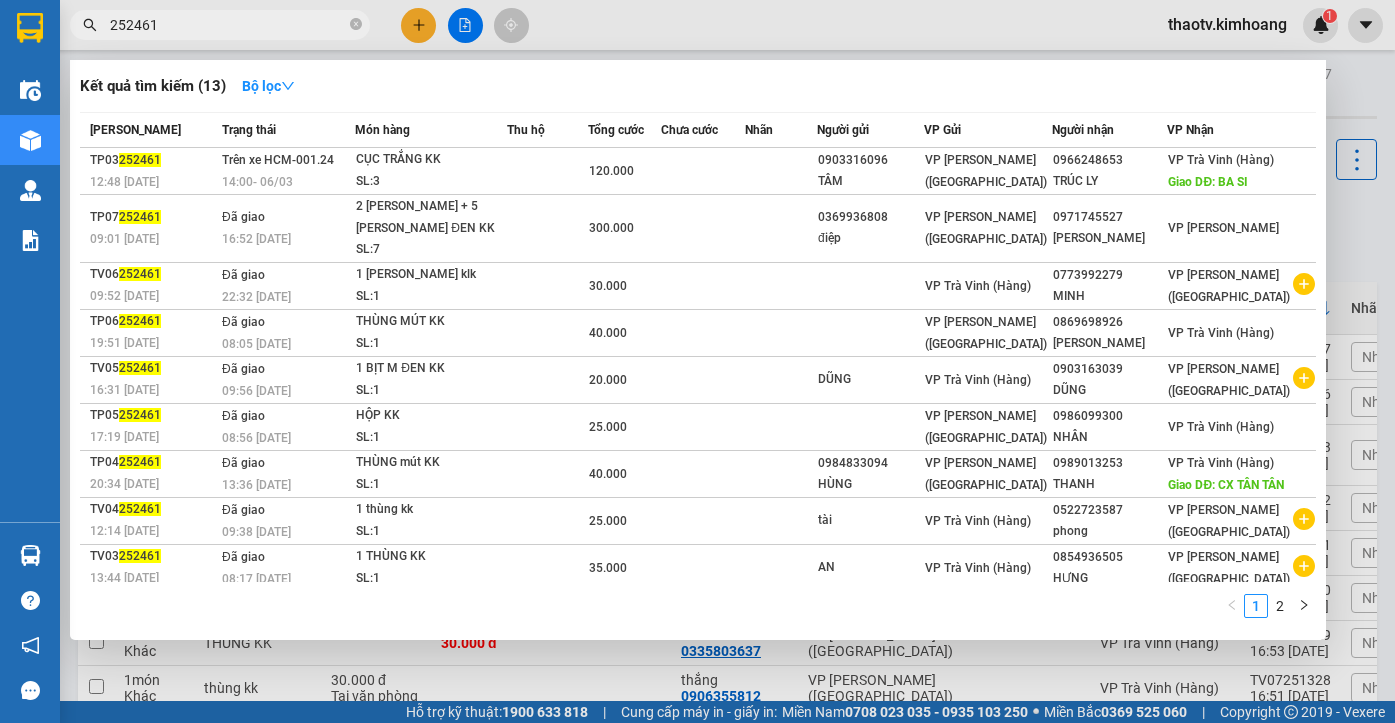 click at bounding box center [697, 361] 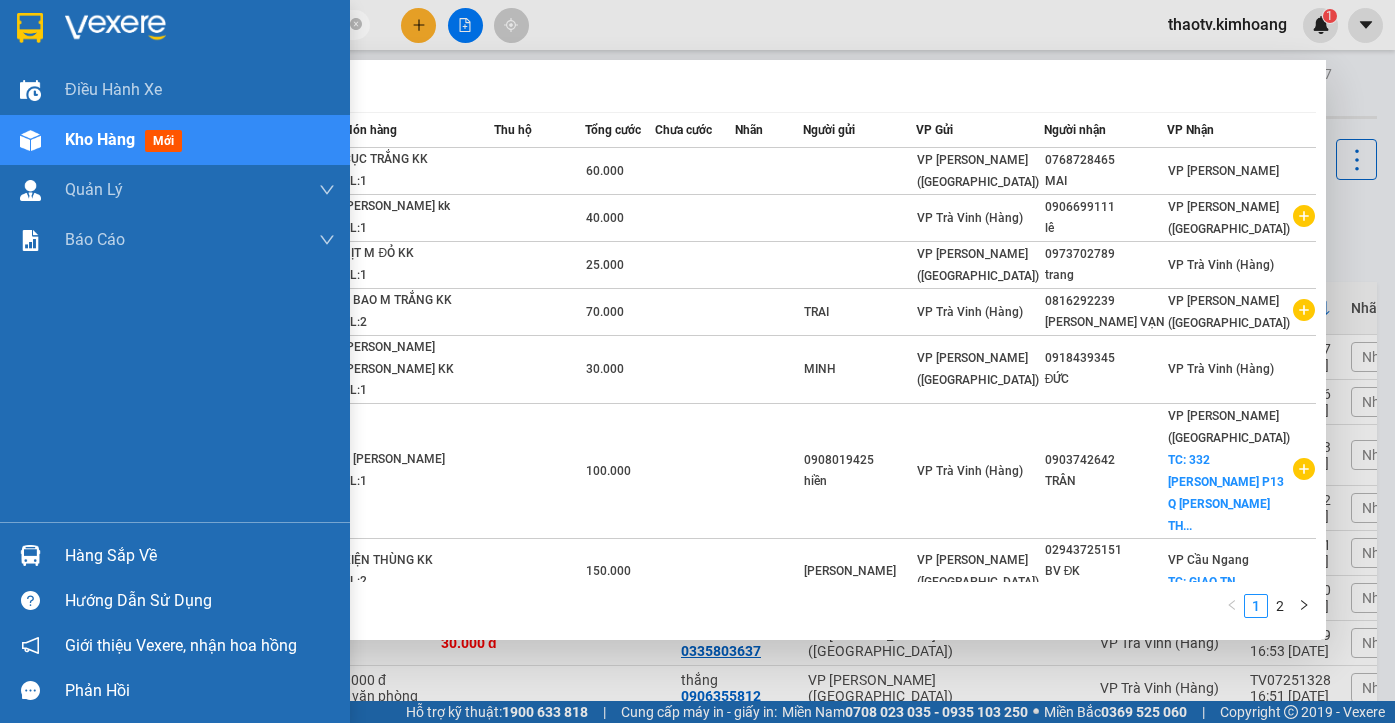 drag, startPoint x: 186, startPoint y: 17, endPoint x: 0, endPoint y: 129, distance: 217.11748 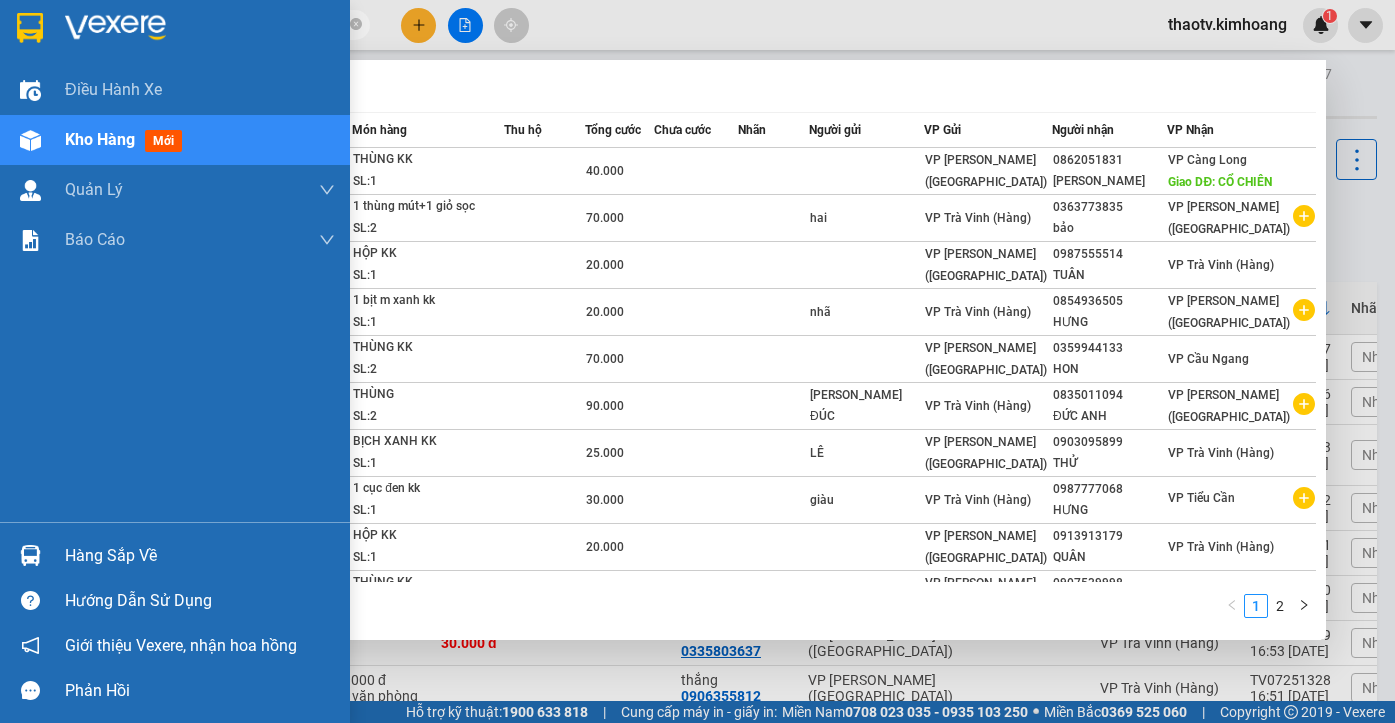 drag, startPoint x: 174, startPoint y: 19, endPoint x: 499, endPoint y: 1, distance: 325.49808 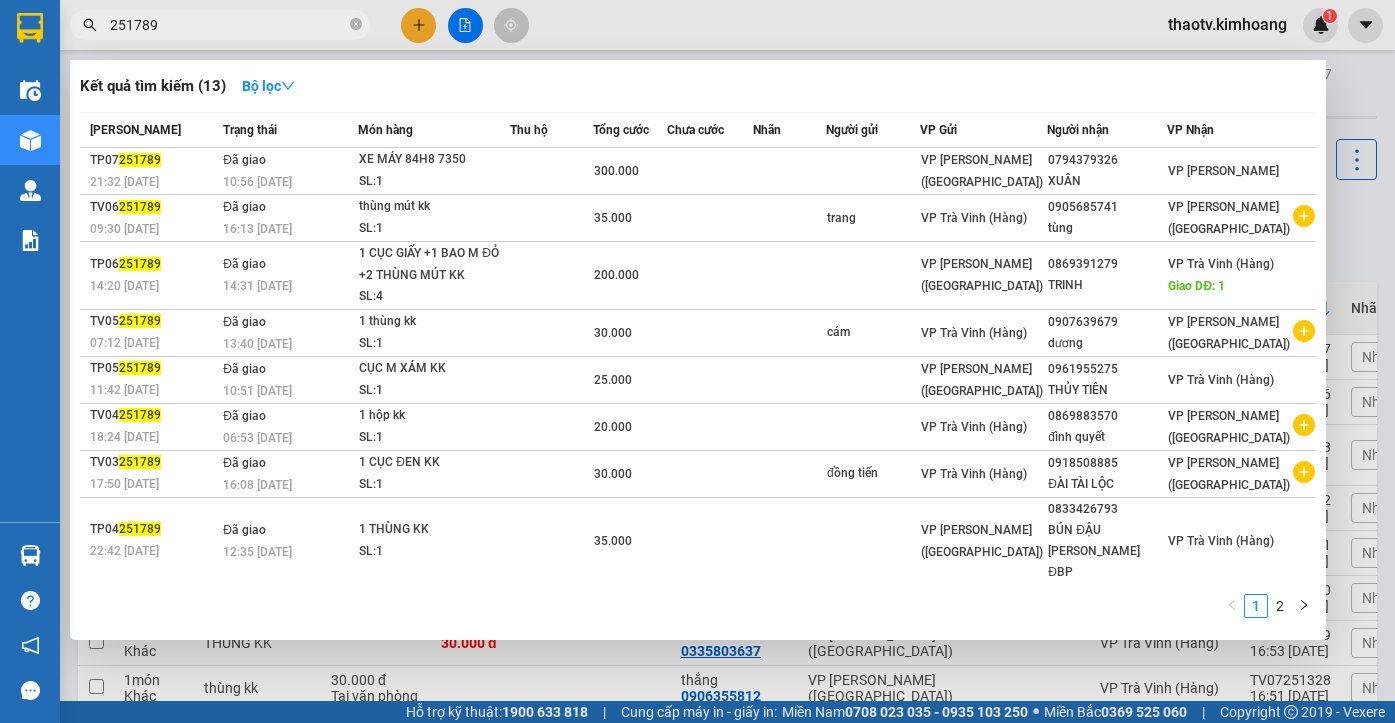 drag, startPoint x: 243, startPoint y: 30, endPoint x: 0, endPoint y: 140, distance: 266.7377 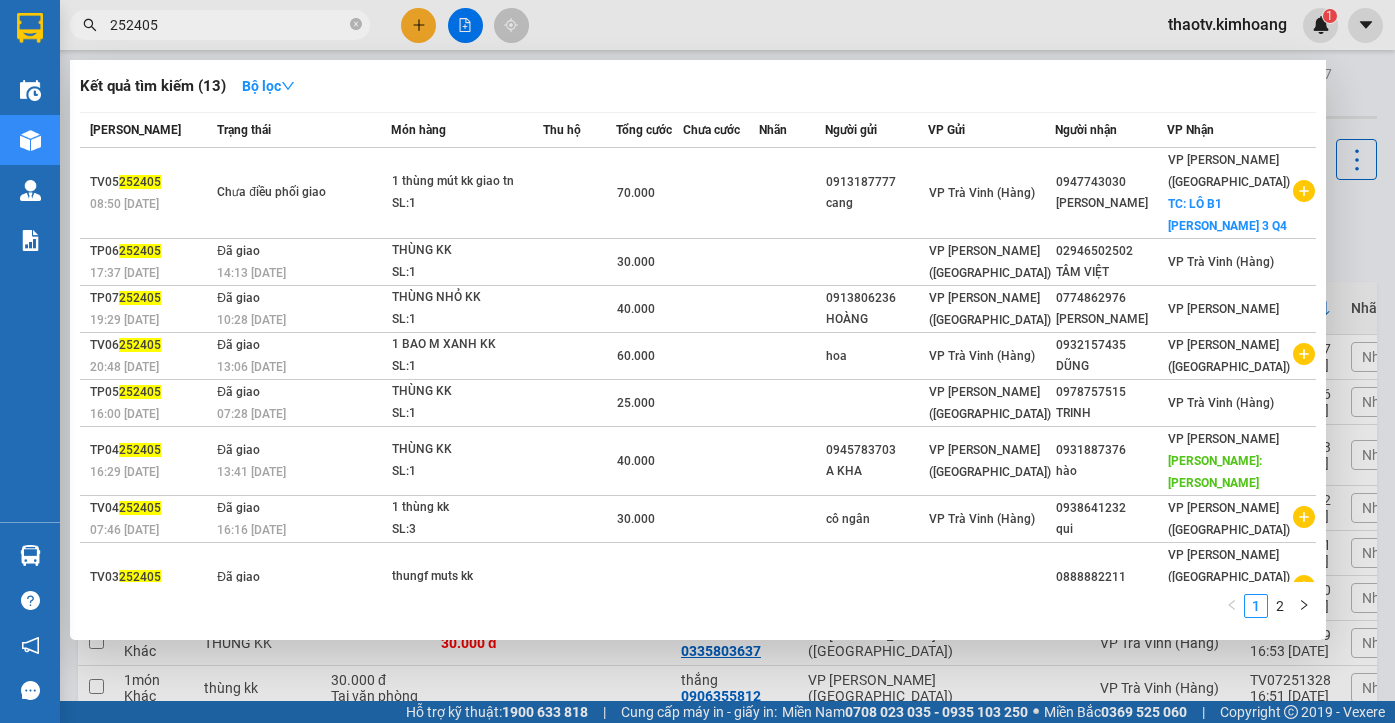 drag, startPoint x: 195, startPoint y: 26, endPoint x: 79, endPoint y: 72, distance: 124.78782 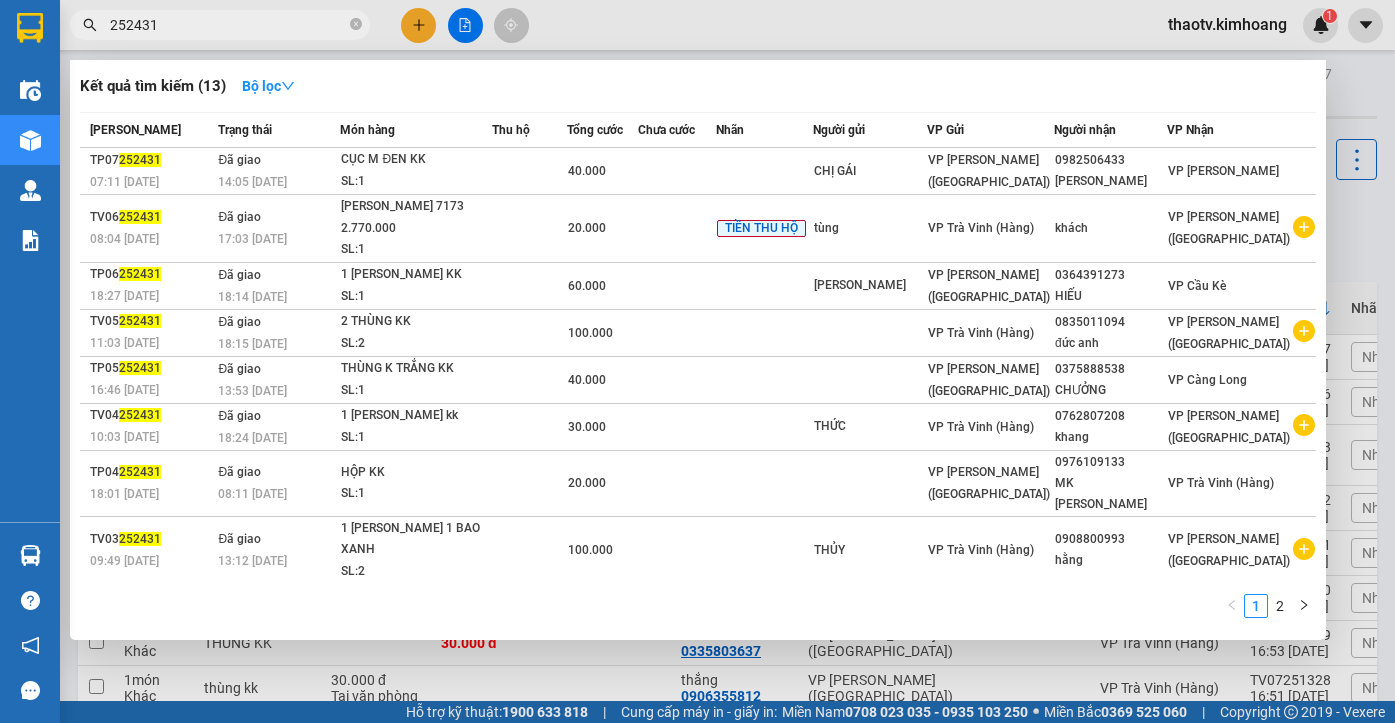 drag, startPoint x: 186, startPoint y: 31, endPoint x: 71, endPoint y: 40, distance: 115.35164 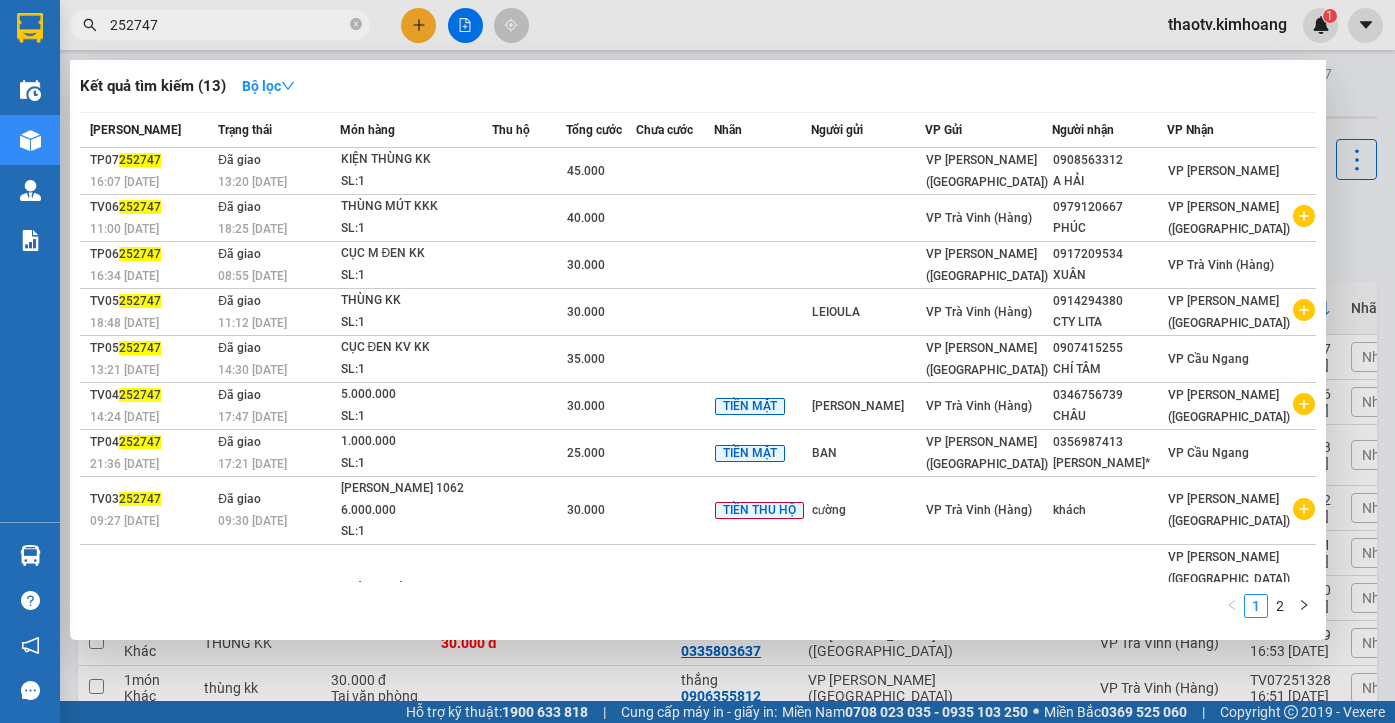 click on "252747" at bounding box center (228, 25) 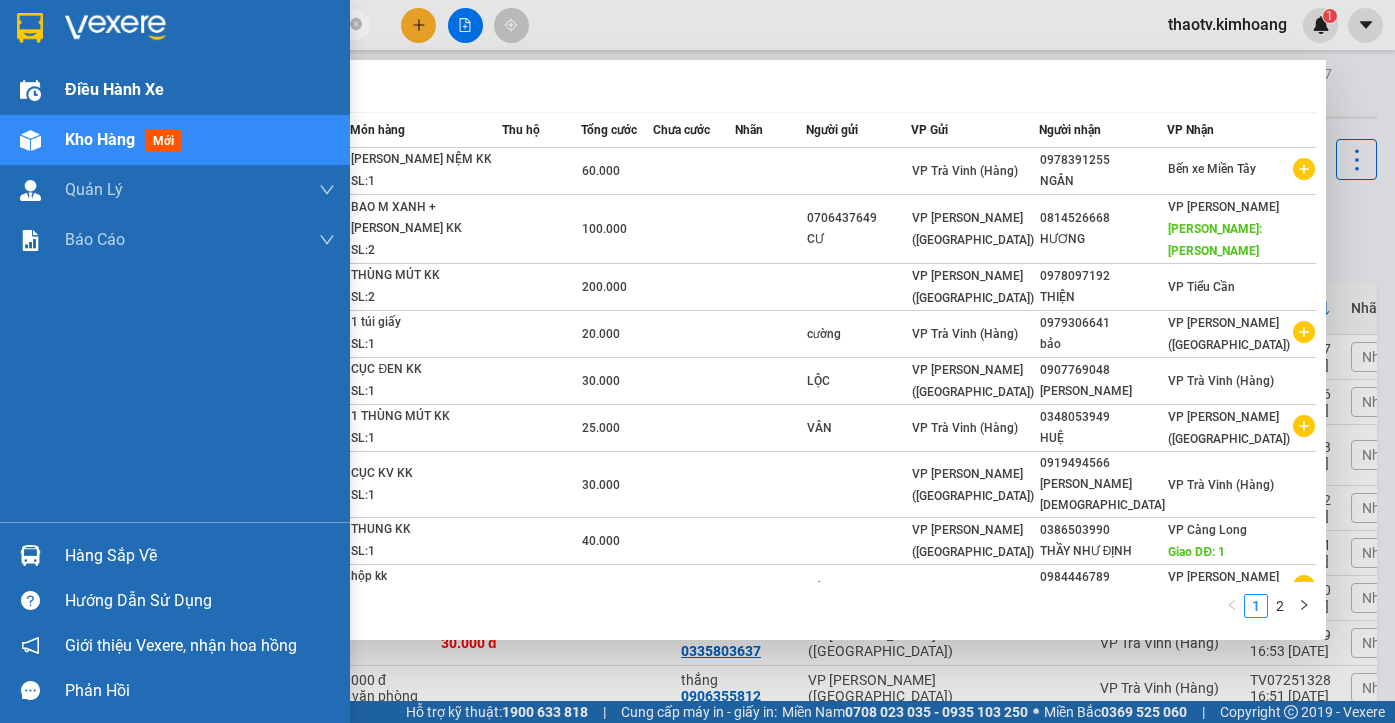 drag, startPoint x: 182, startPoint y: 21, endPoint x: 0, endPoint y: 96, distance: 196.84766 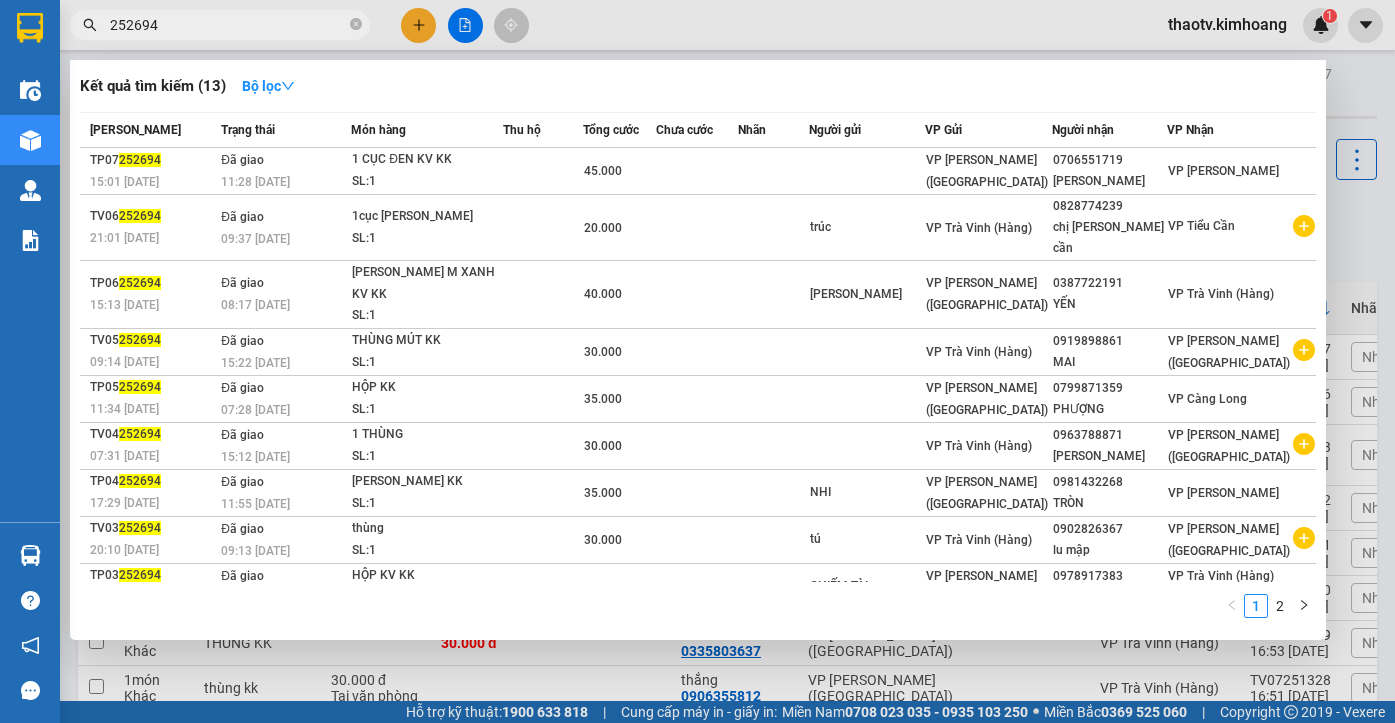 drag, startPoint x: 197, startPoint y: 20, endPoint x: 0, endPoint y: 52, distance: 199.58206 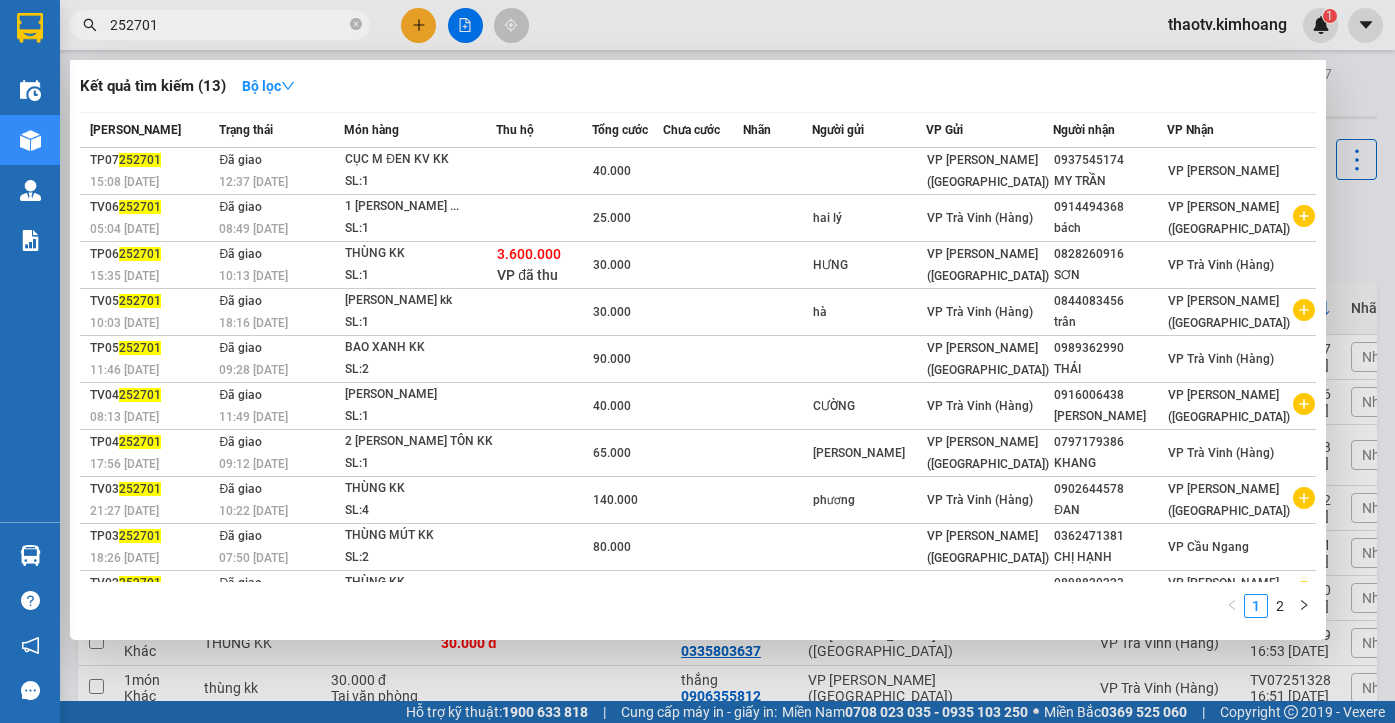 click on "252701" at bounding box center [228, 25] 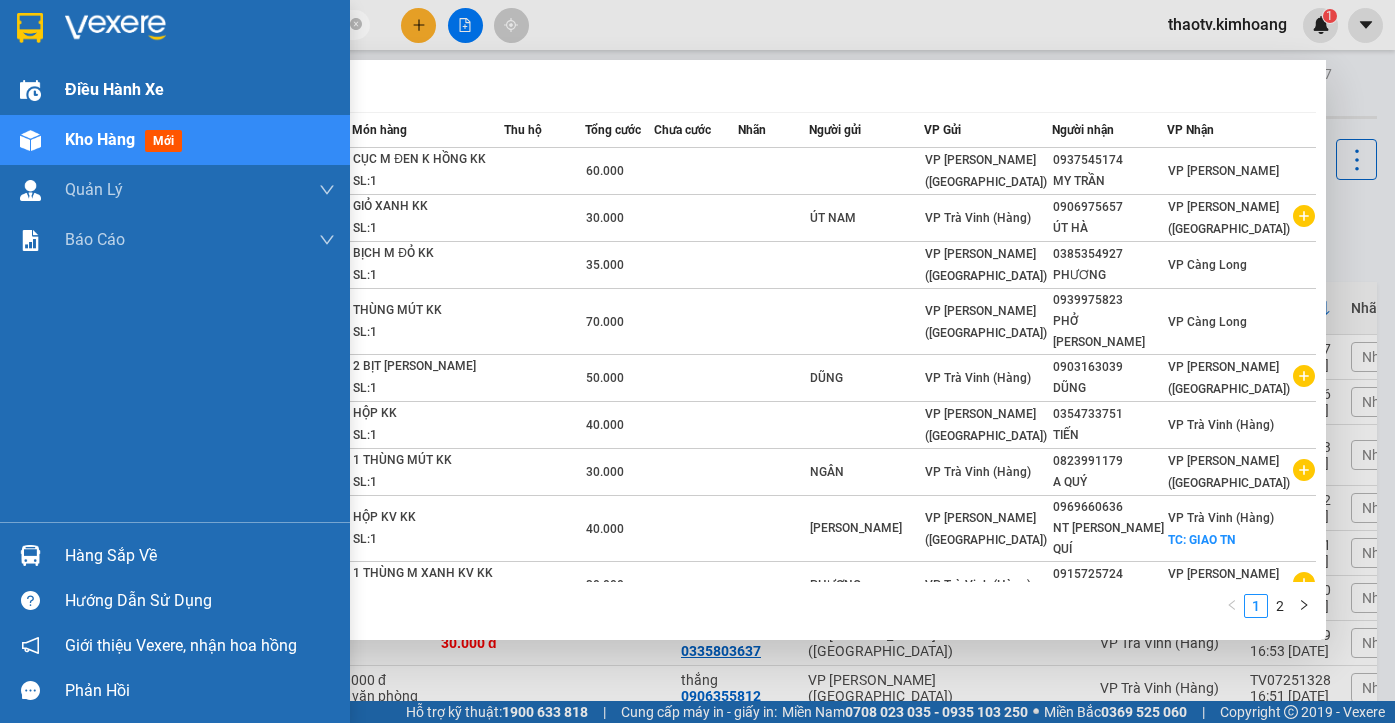 drag, startPoint x: 192, startPoint y: 19, endPoint x: 0, endPoint y: 74, distance: 199.7223 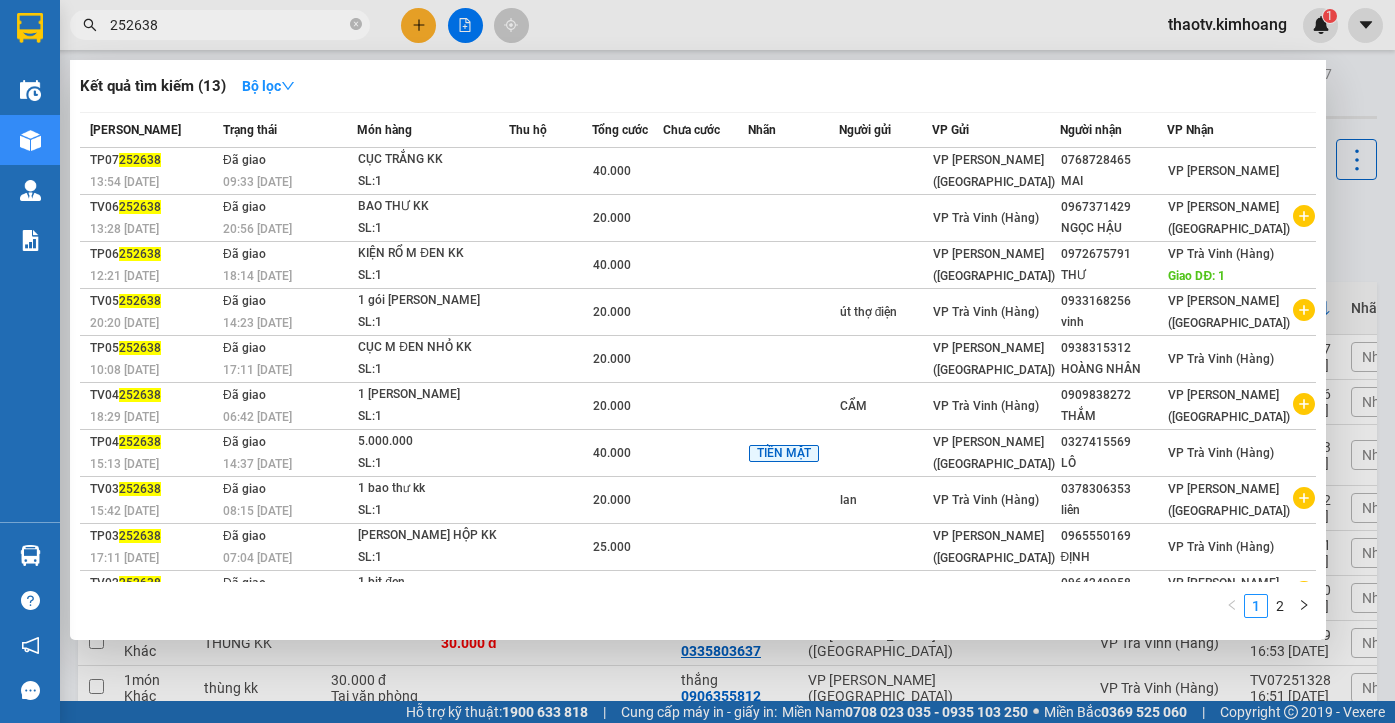 click on "252638" at bounding box center [228, 25] 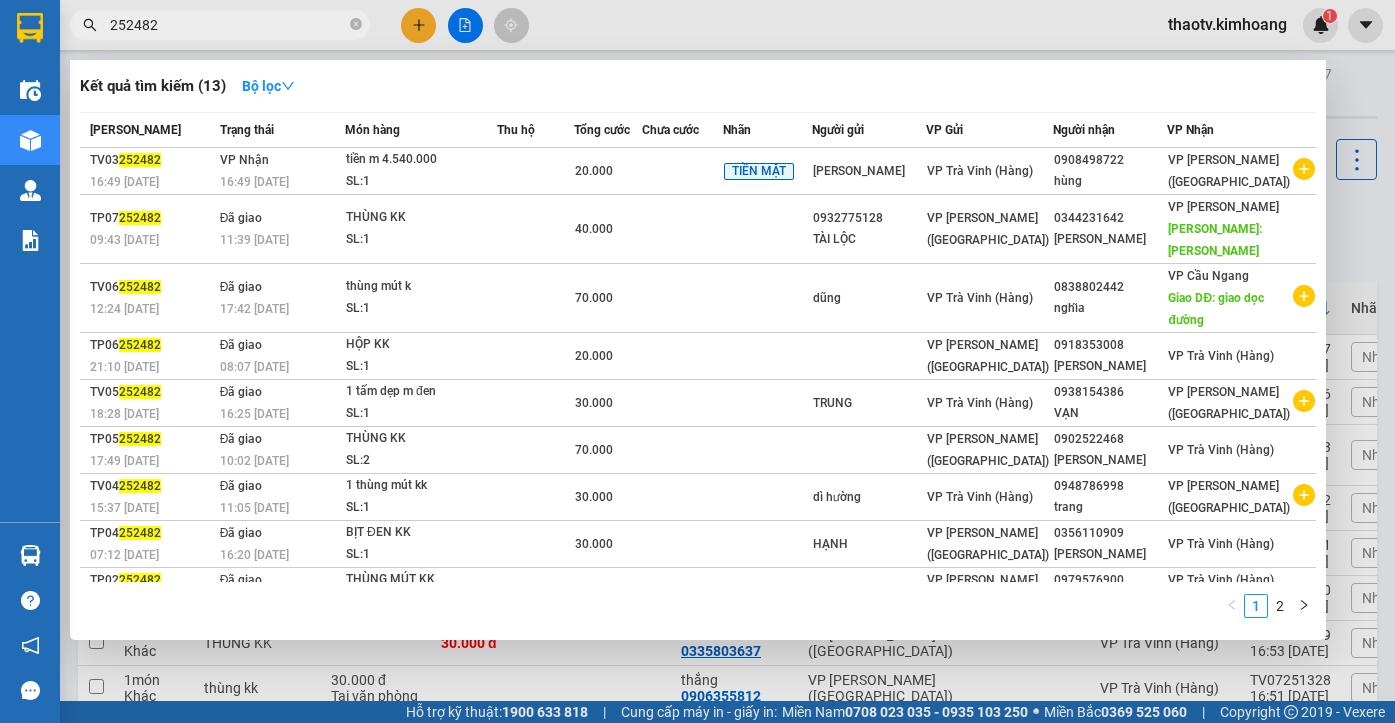 click on "252482" at bounding box center [228, 25] 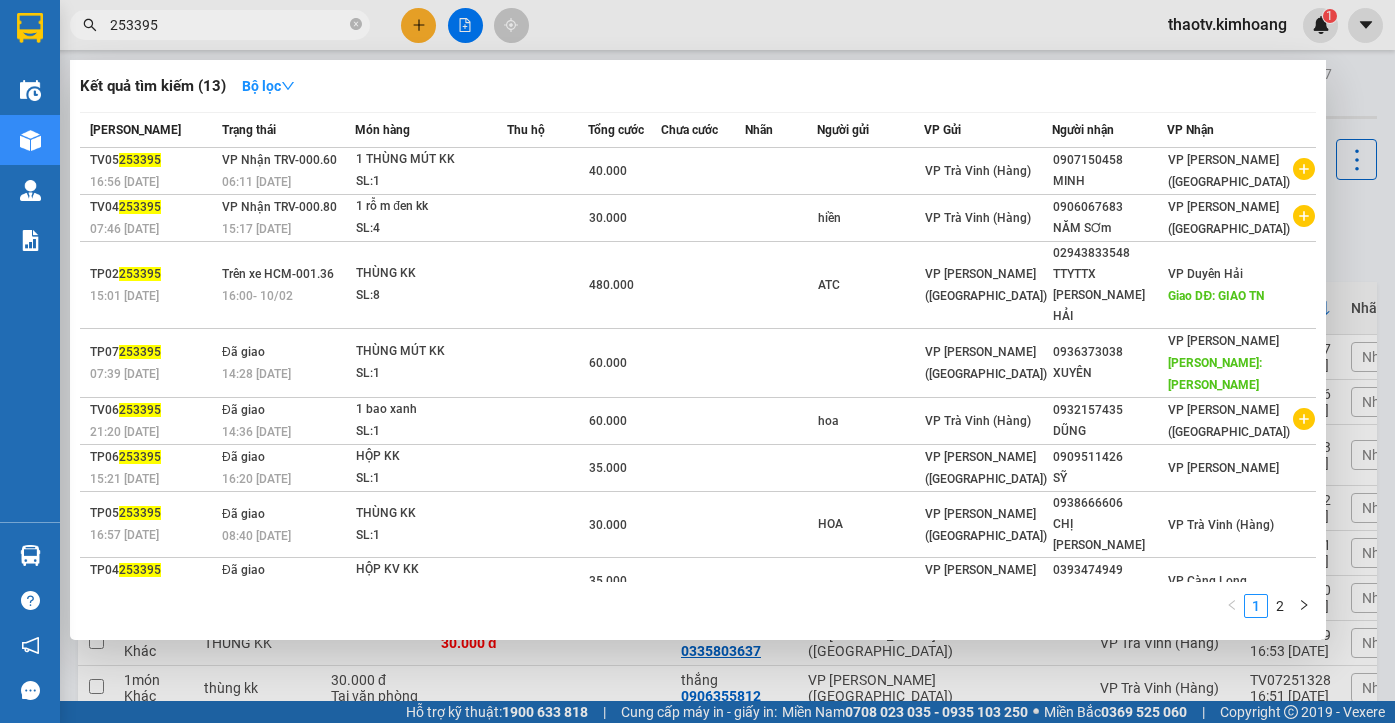 click on "253395" at bounding box center (228, 25) 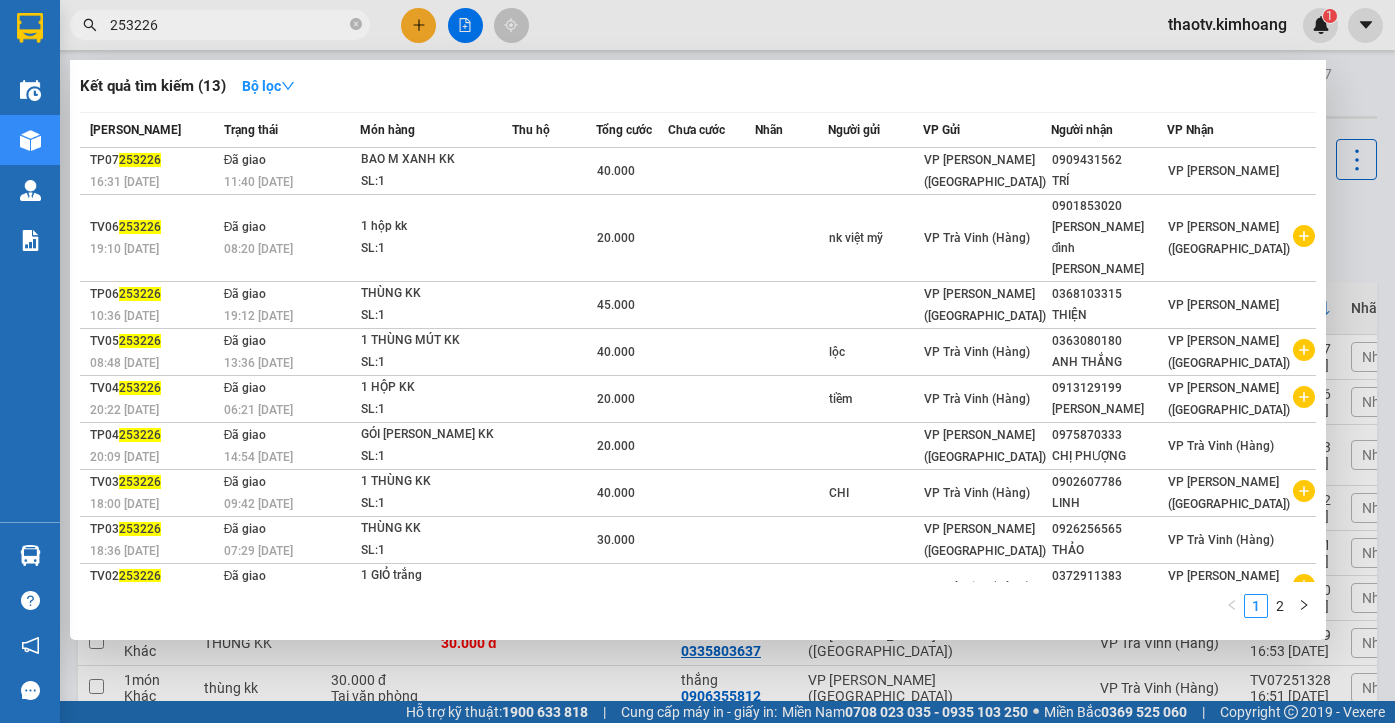 click on "253226" at bounding box center [228, 25] 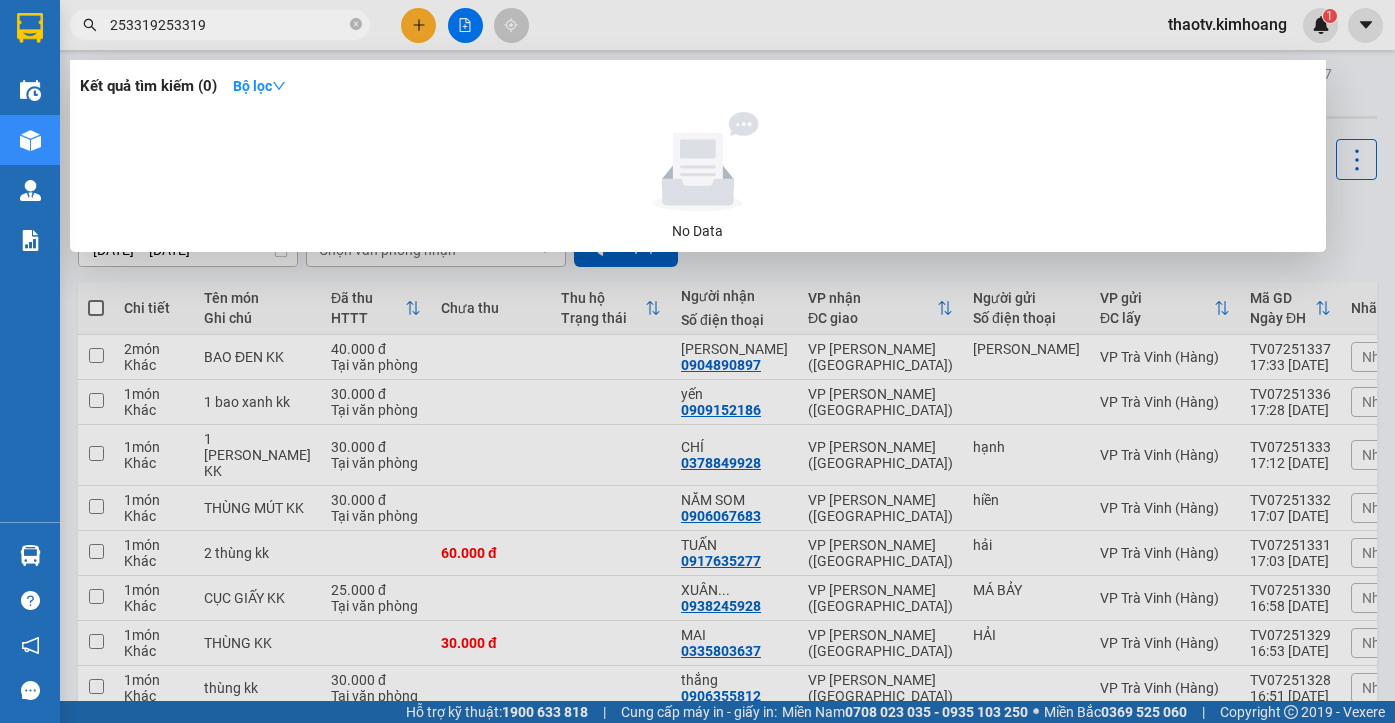 drag, startPoint x: 209, startPoint y: 28, endPoint x: 0, endPoint y: 83, distance: 216.1157 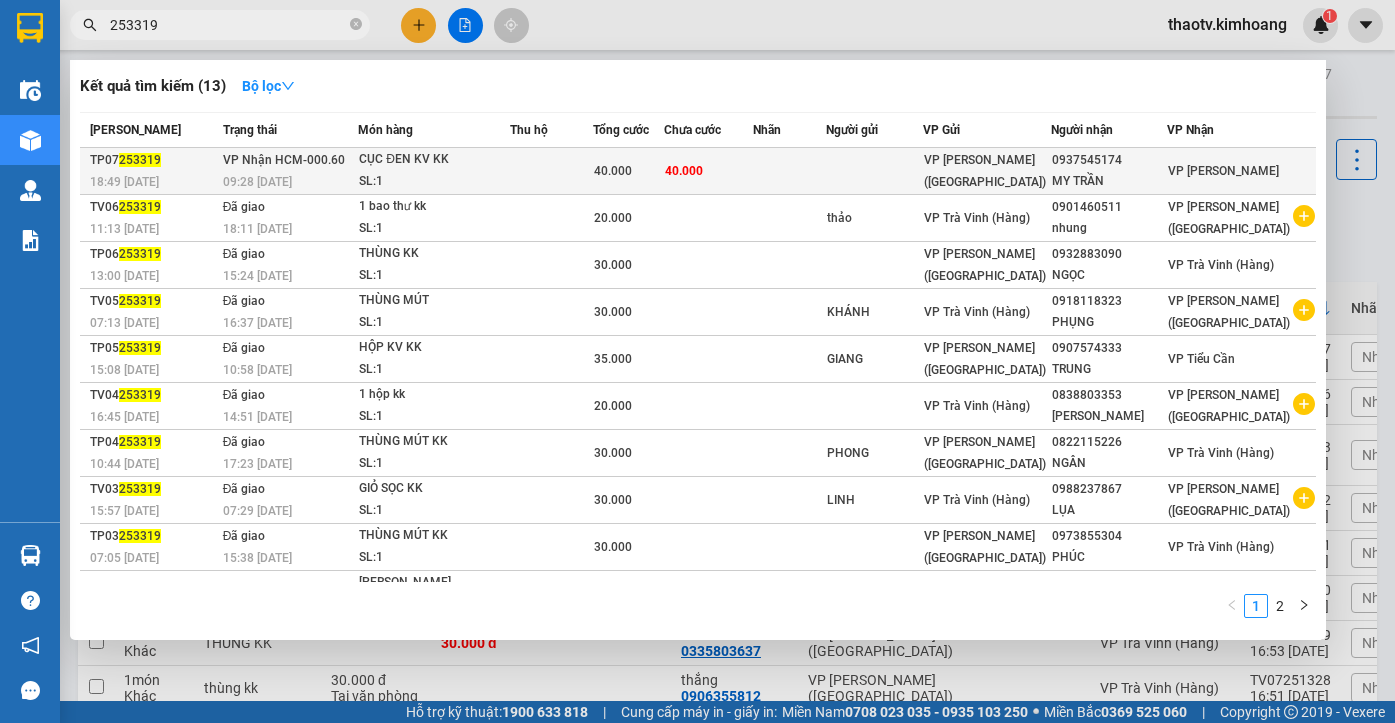 type on "253319" 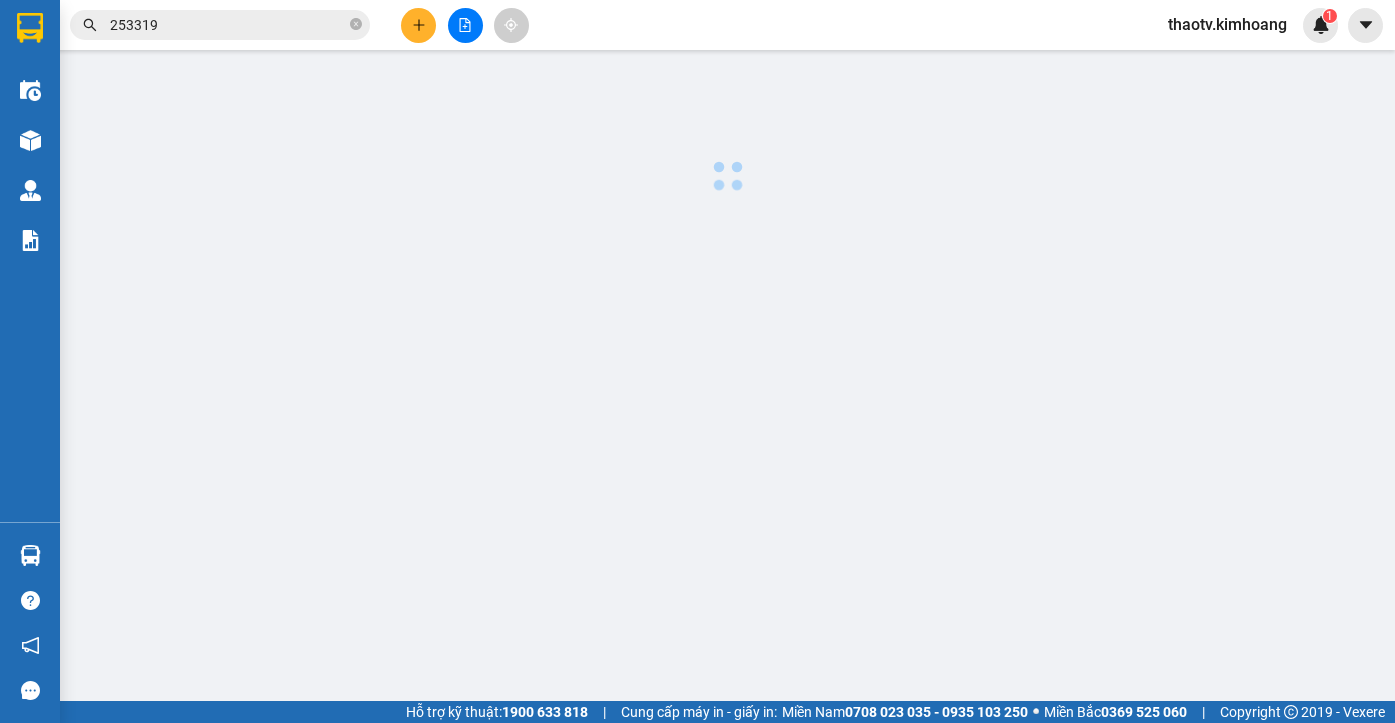click on "253319" at bounding box center [228, 25] 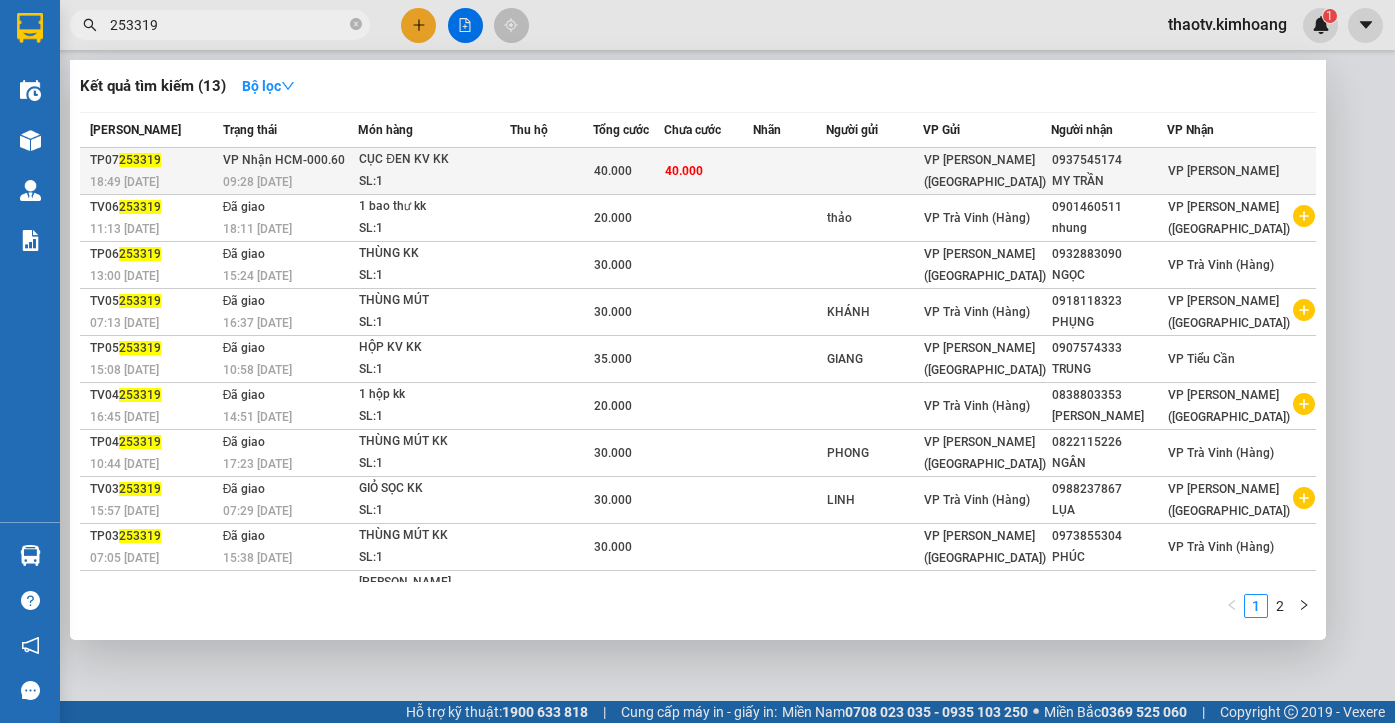 click on "CỤC ĐEN KV KK" at bounding box center [434, 160] 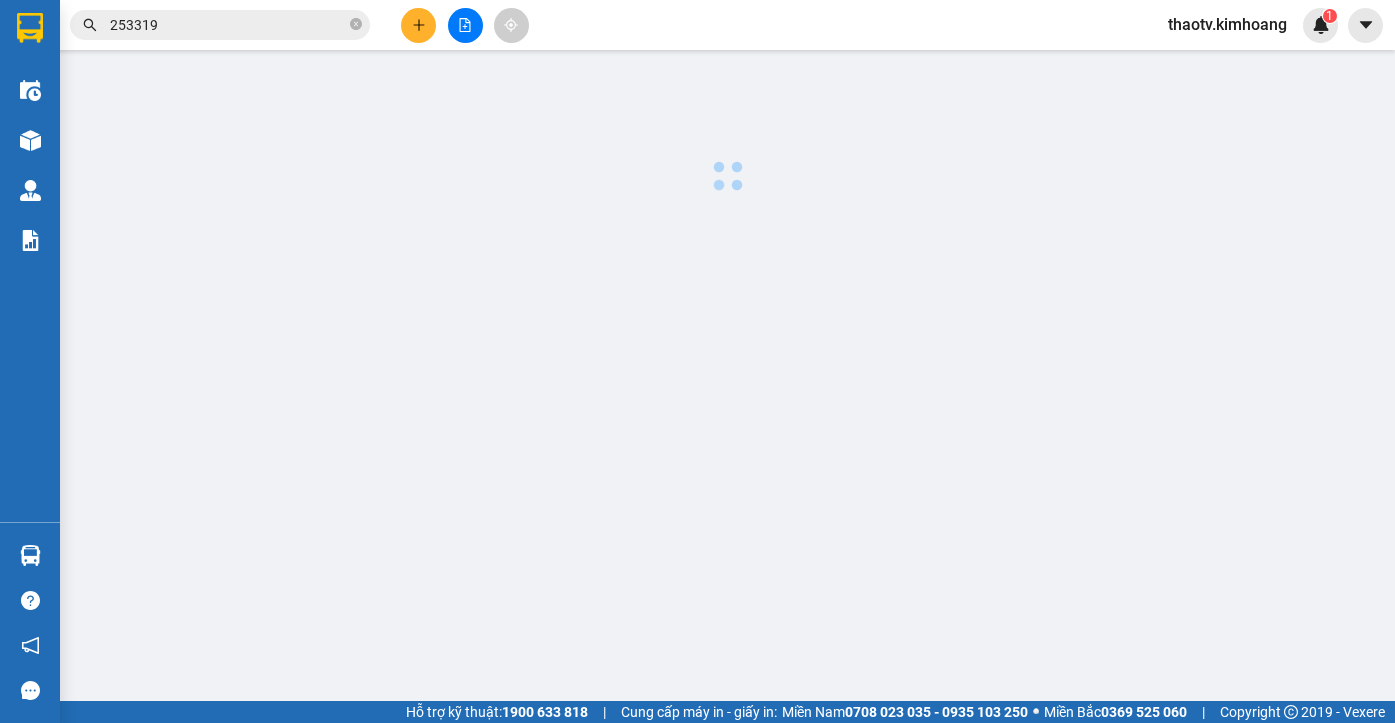 click on "thaotv.kimhoang" at bounding box center [1227, 24] 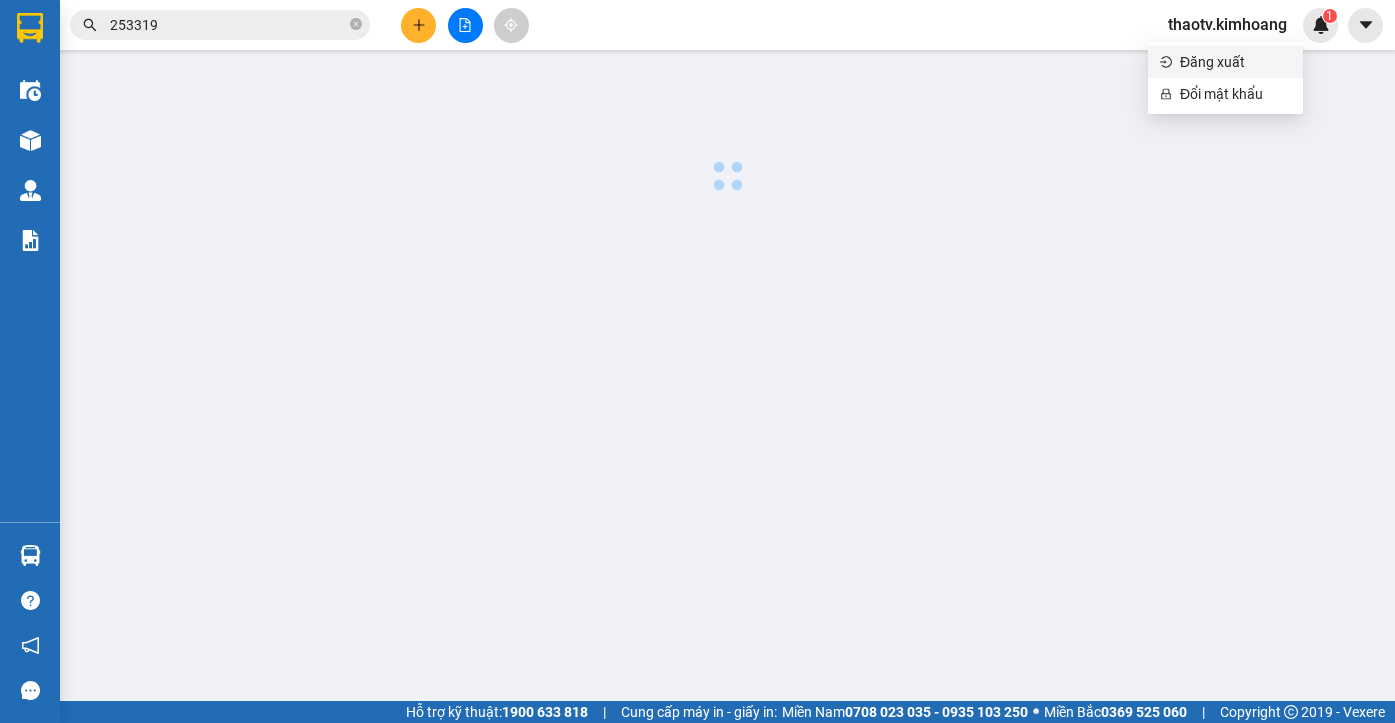 click on "Đăng xuất" at bounding box center (1235, 62) 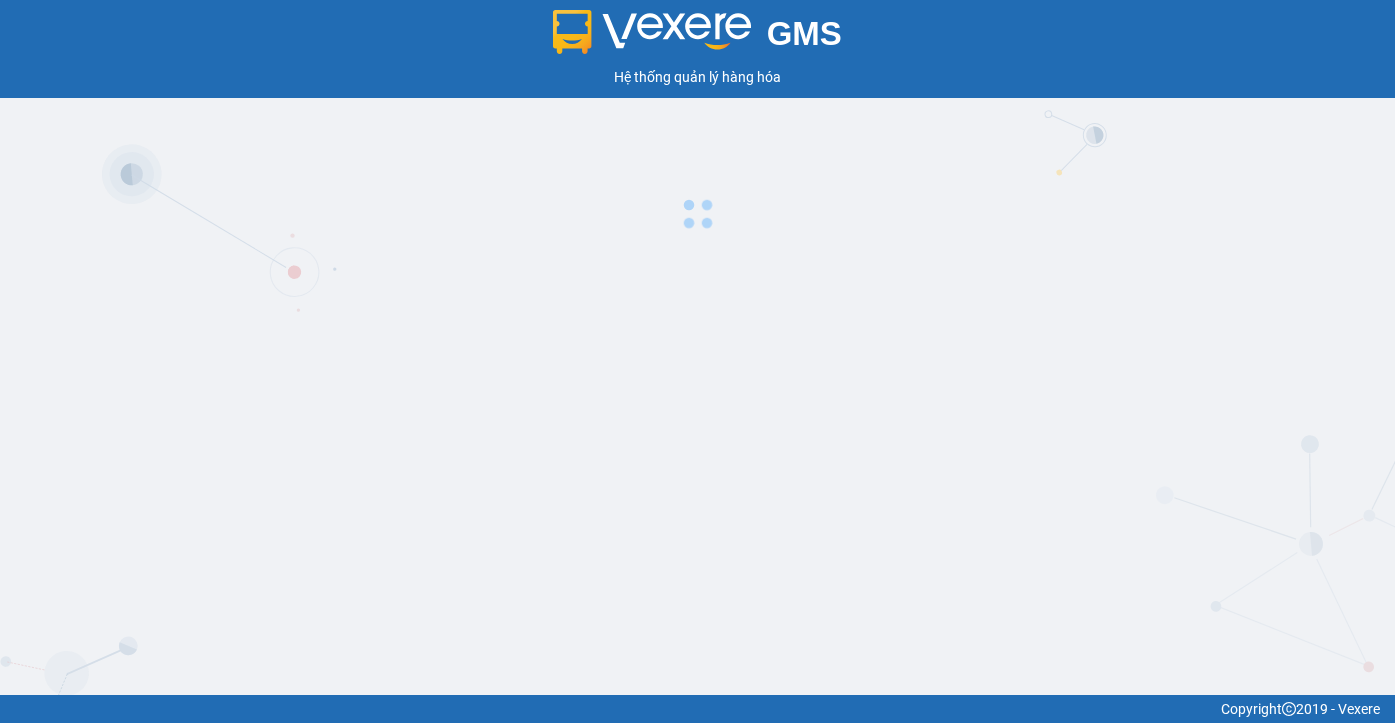 scroll, scrollTop: 0, scrollLeft: 0, axis: both 